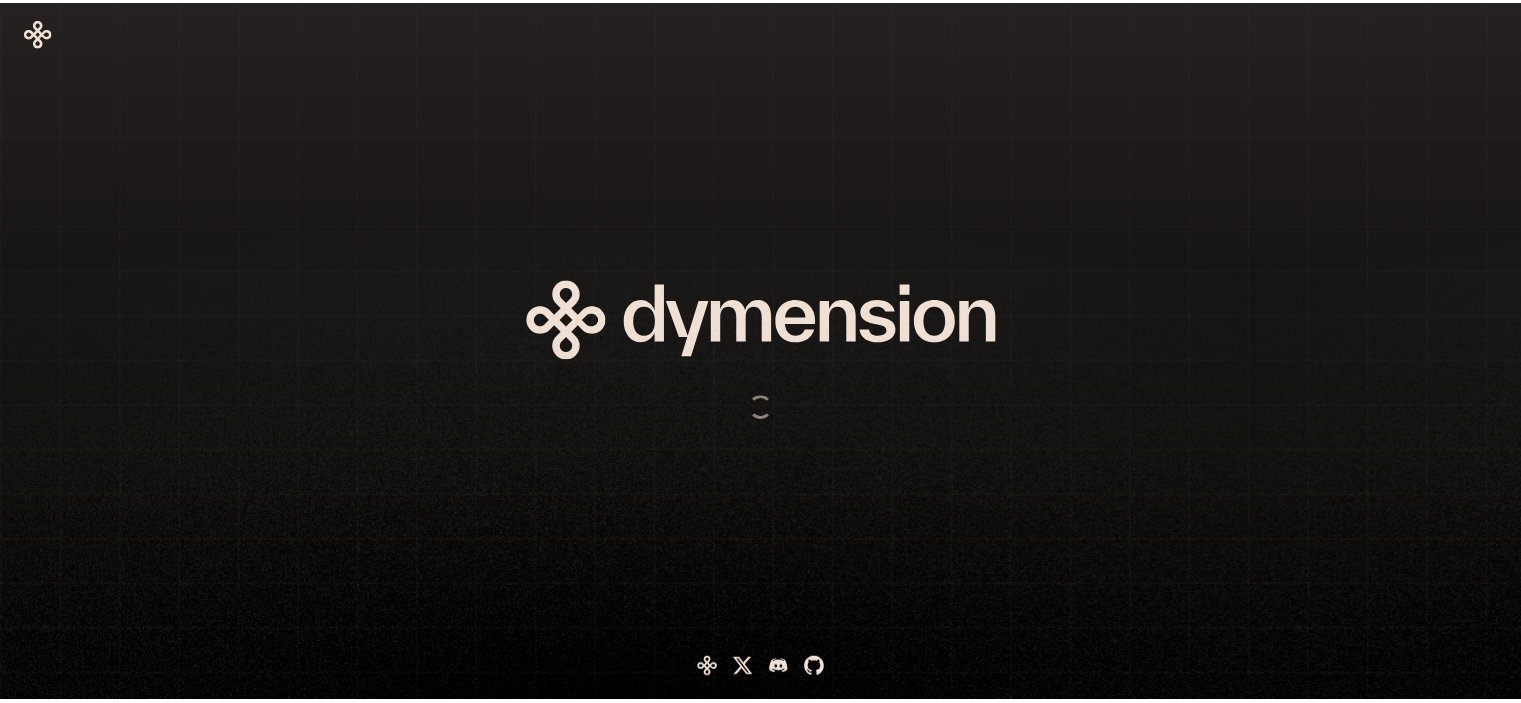 scroll, scrollTop: 0, scrollLeft: 0, axis: both 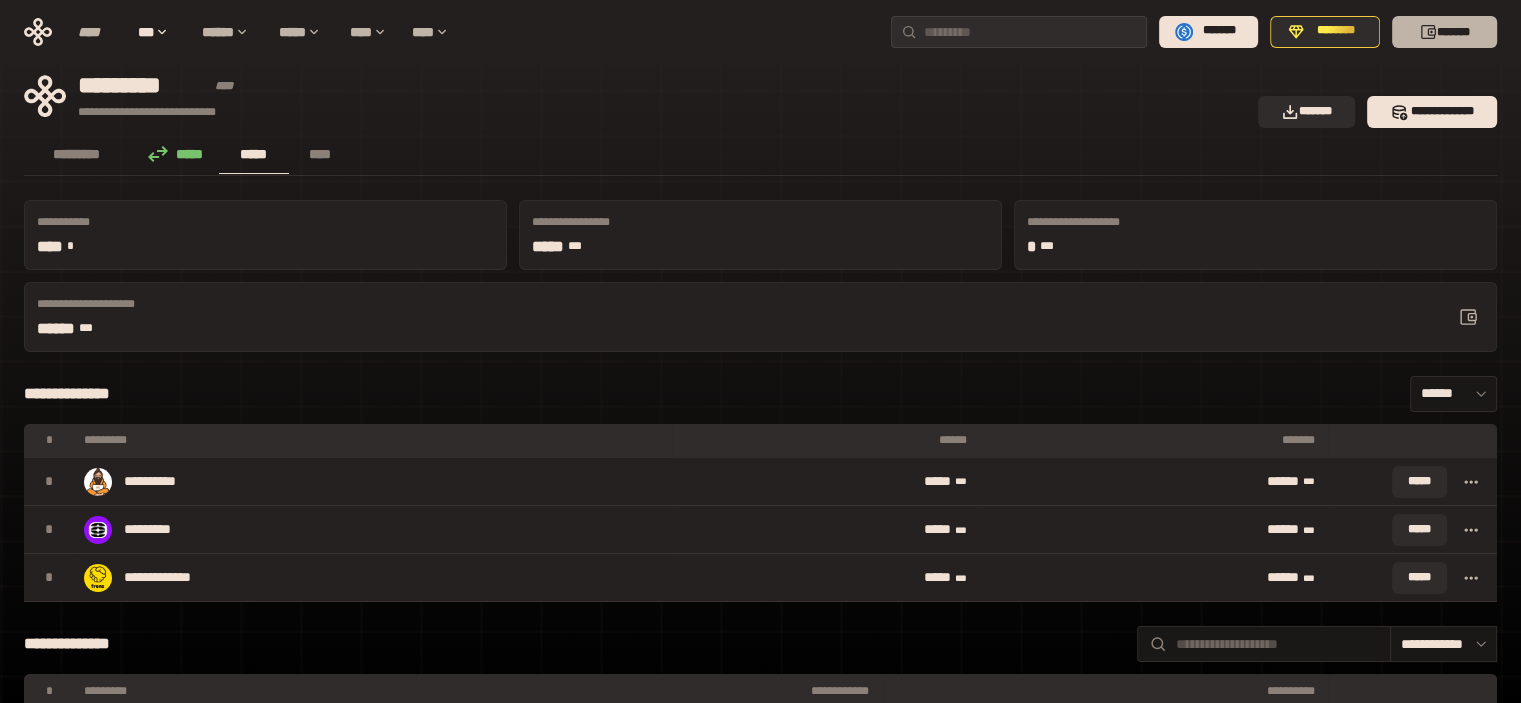 click on "*******" at bounding box center [1444, 32] 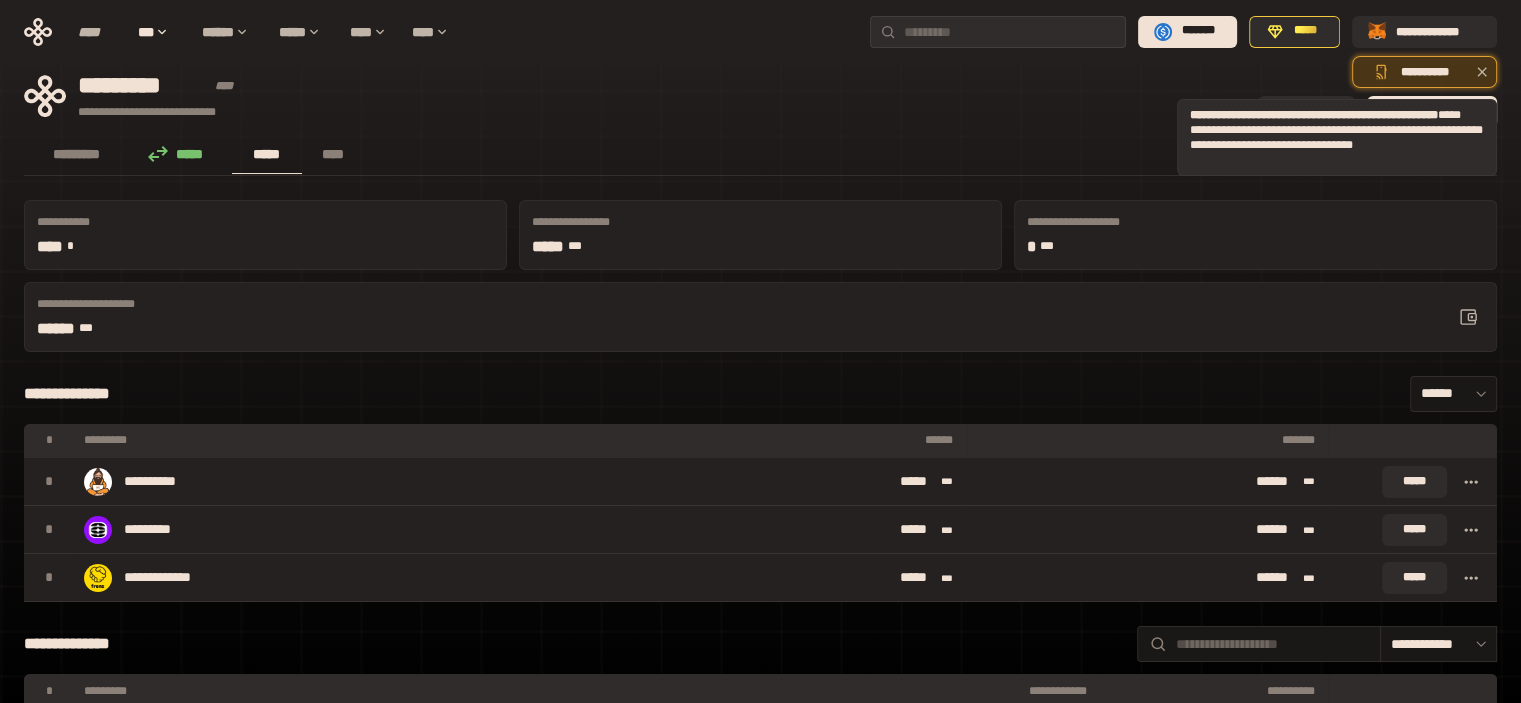 click 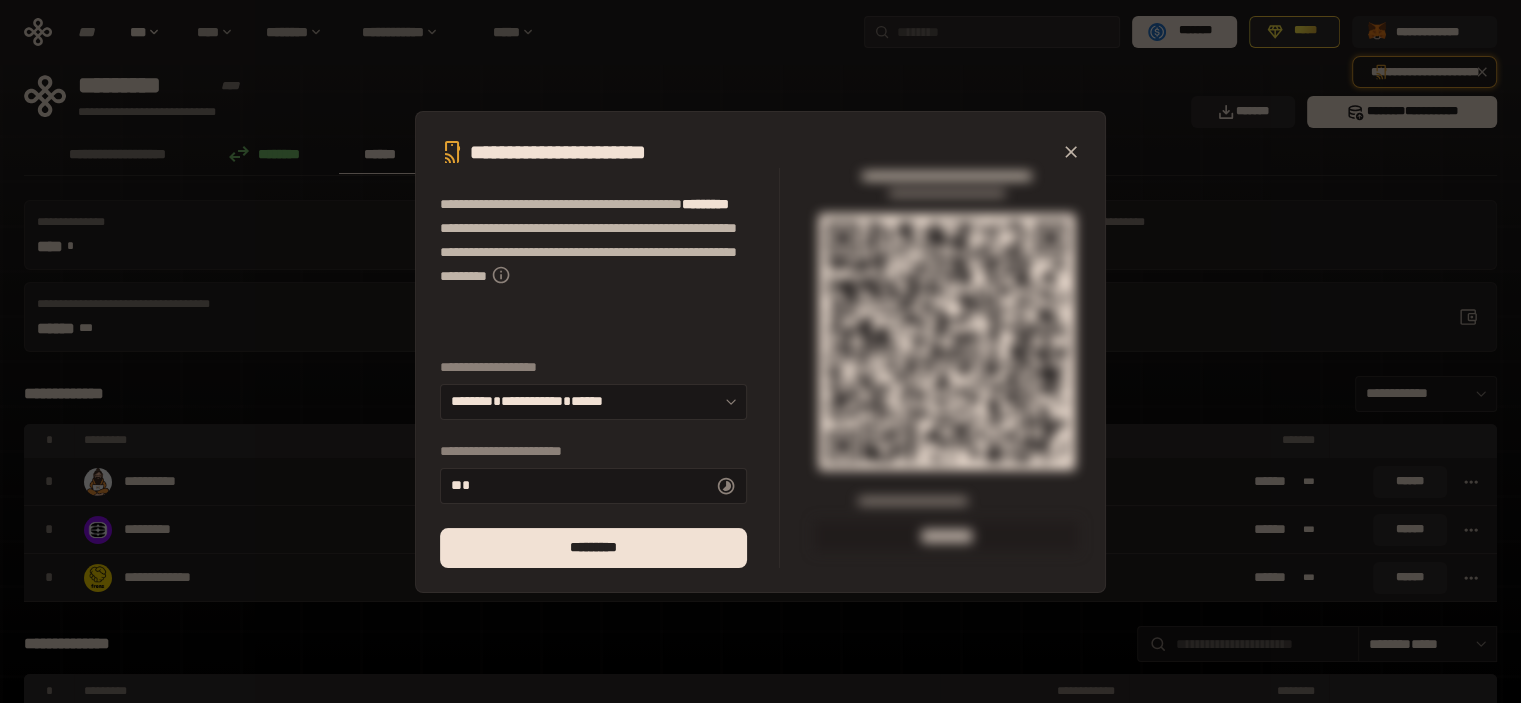 scroll, scrollTop: 48, scrollLeft: 0, axis: vertical 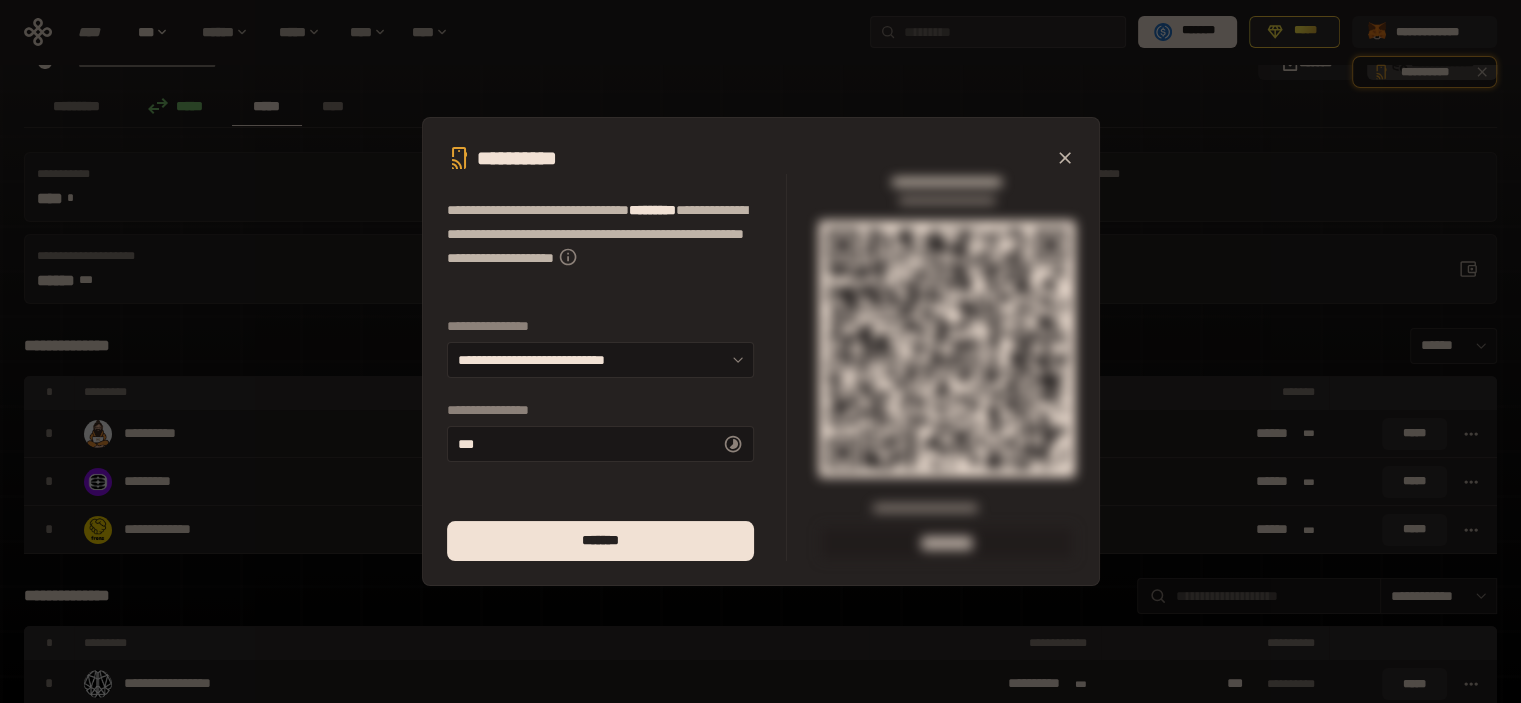 click at bounding box center [1065, 158] 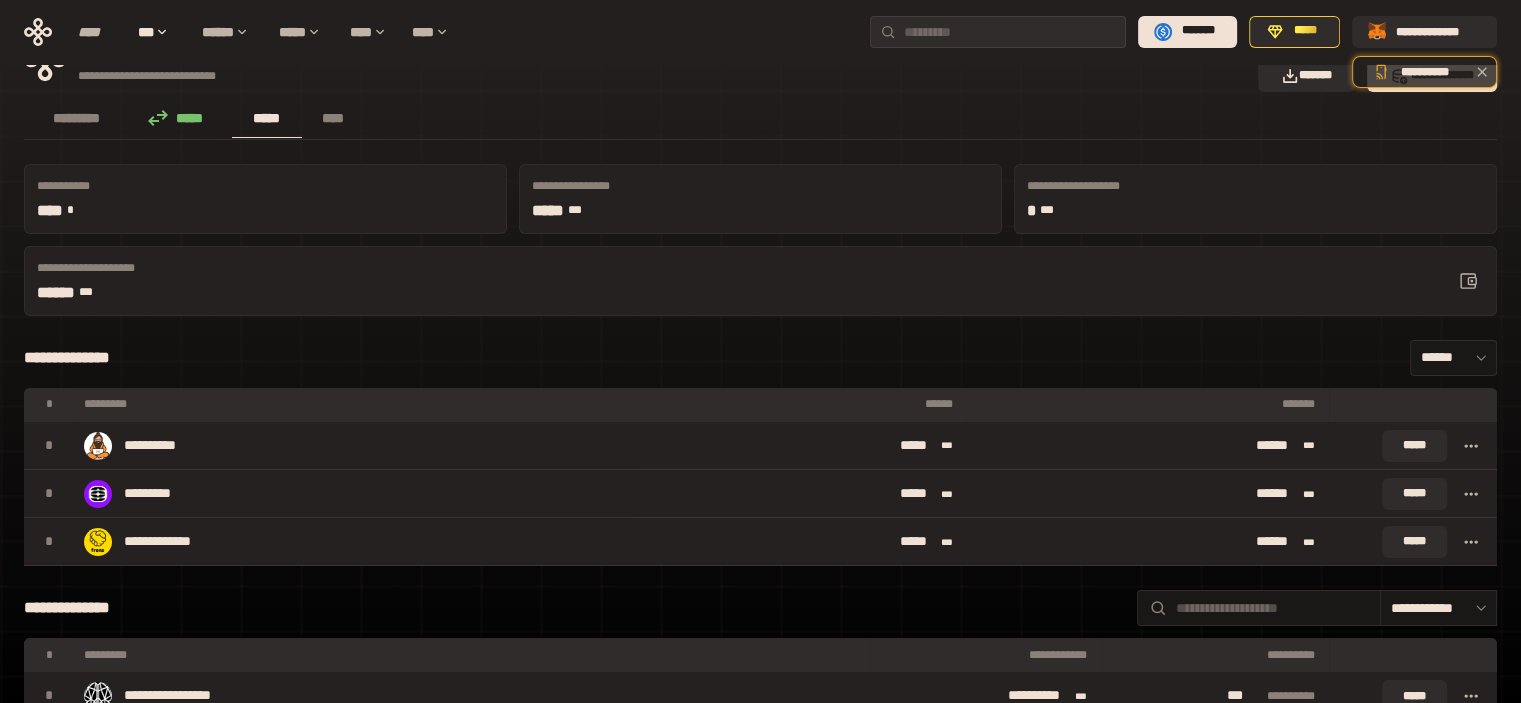 scroll, scrollTop: 0, scrollLeft: 0, axis: both 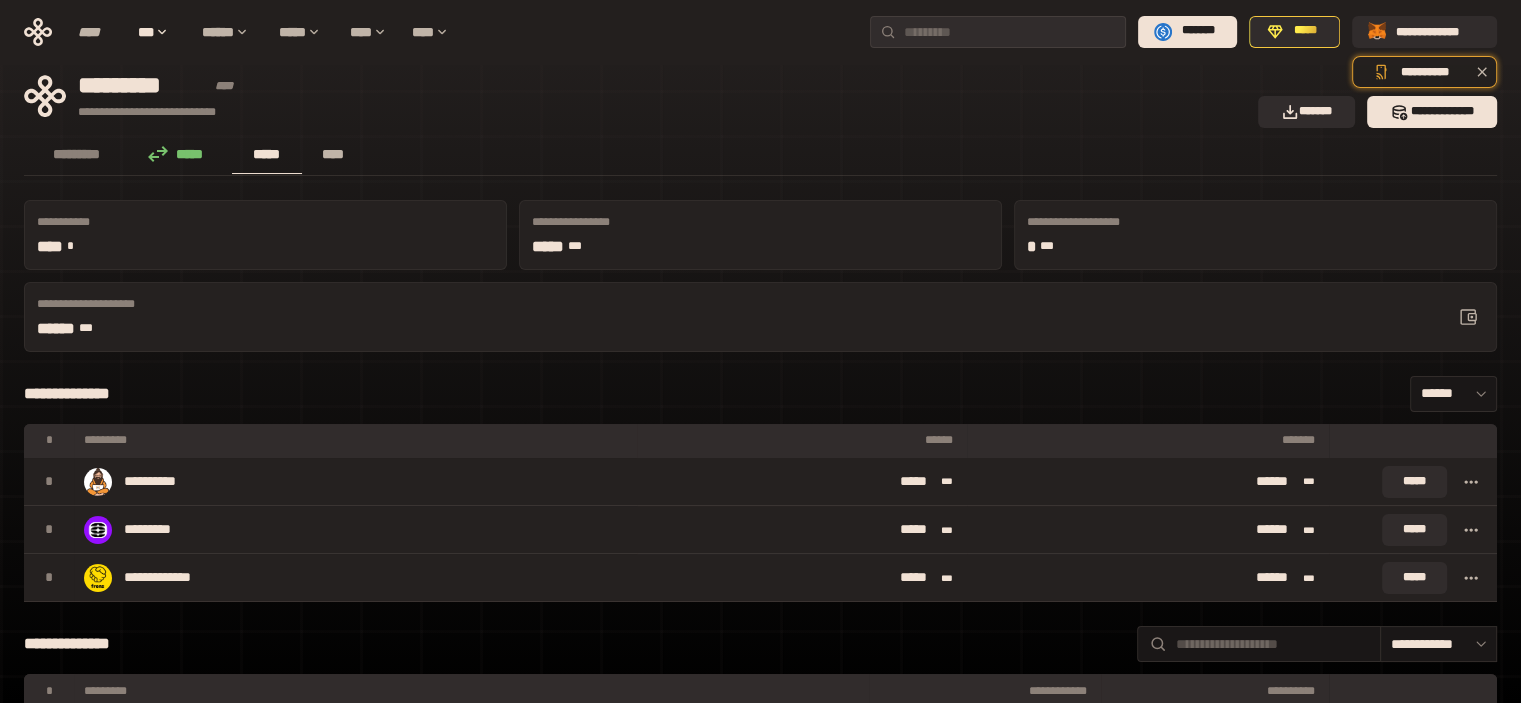 click on "****" at bounding box center [333, 155] 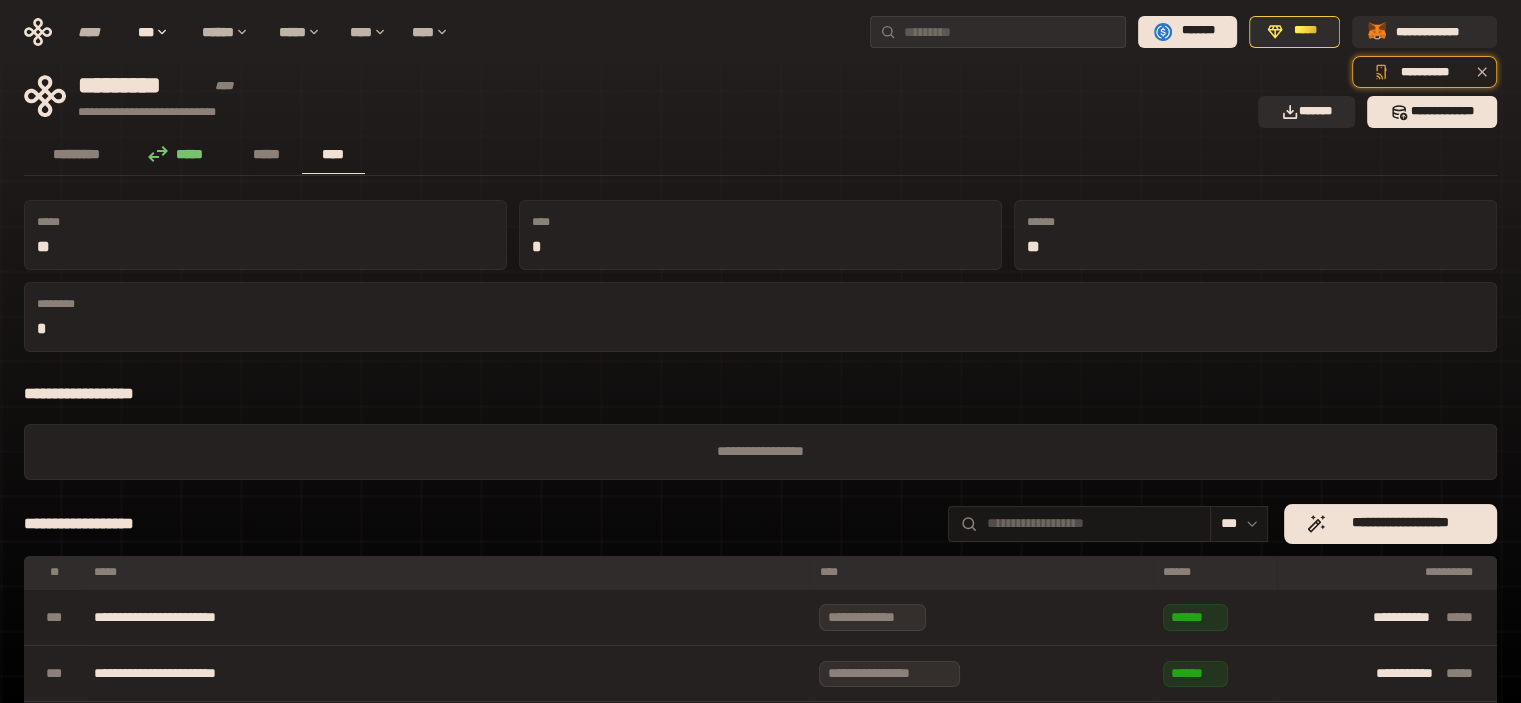 drag, startPoint x: 312, startPoint y: 150, endPoint x: 623, endPoint y: 360, distance: 375.26123 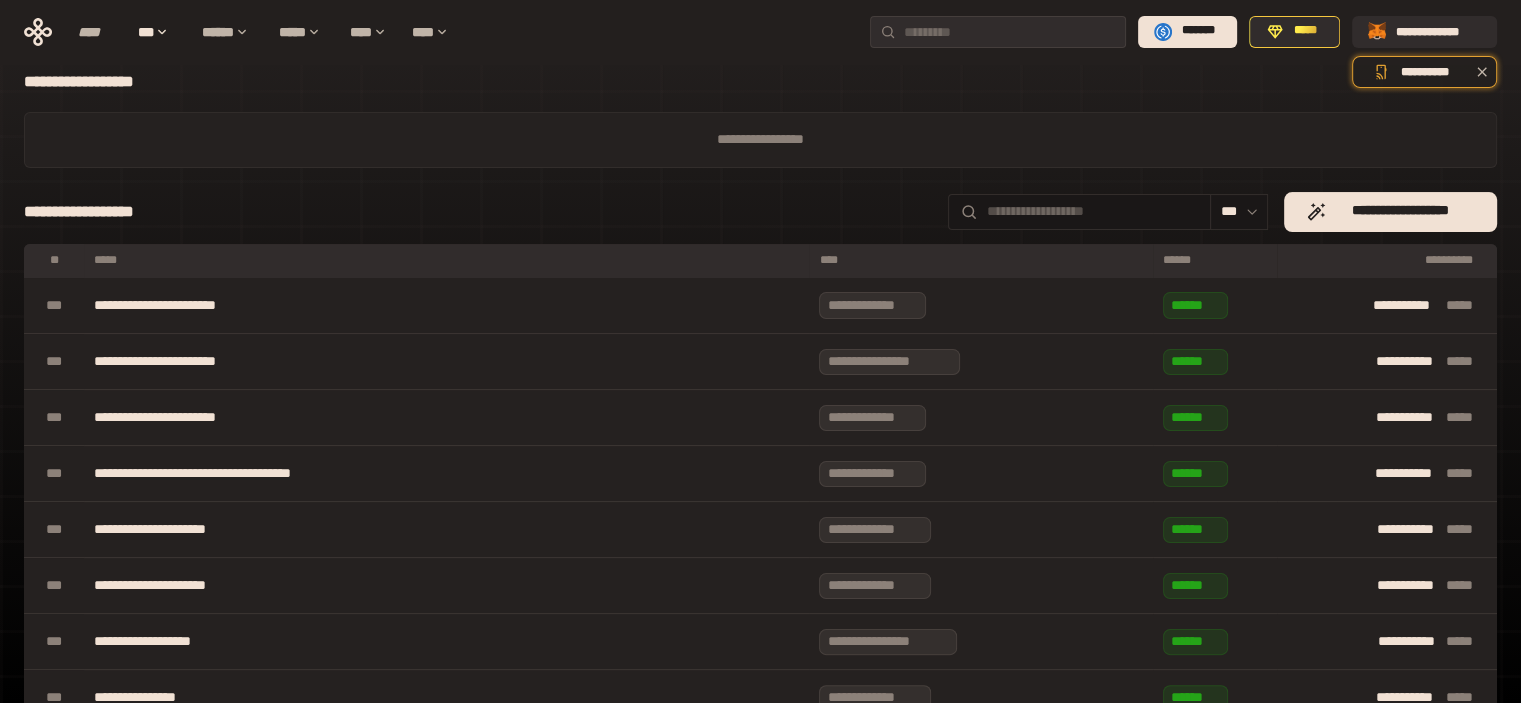 scroll, scrollTop: 0, scrollLeft: 0, axis: both 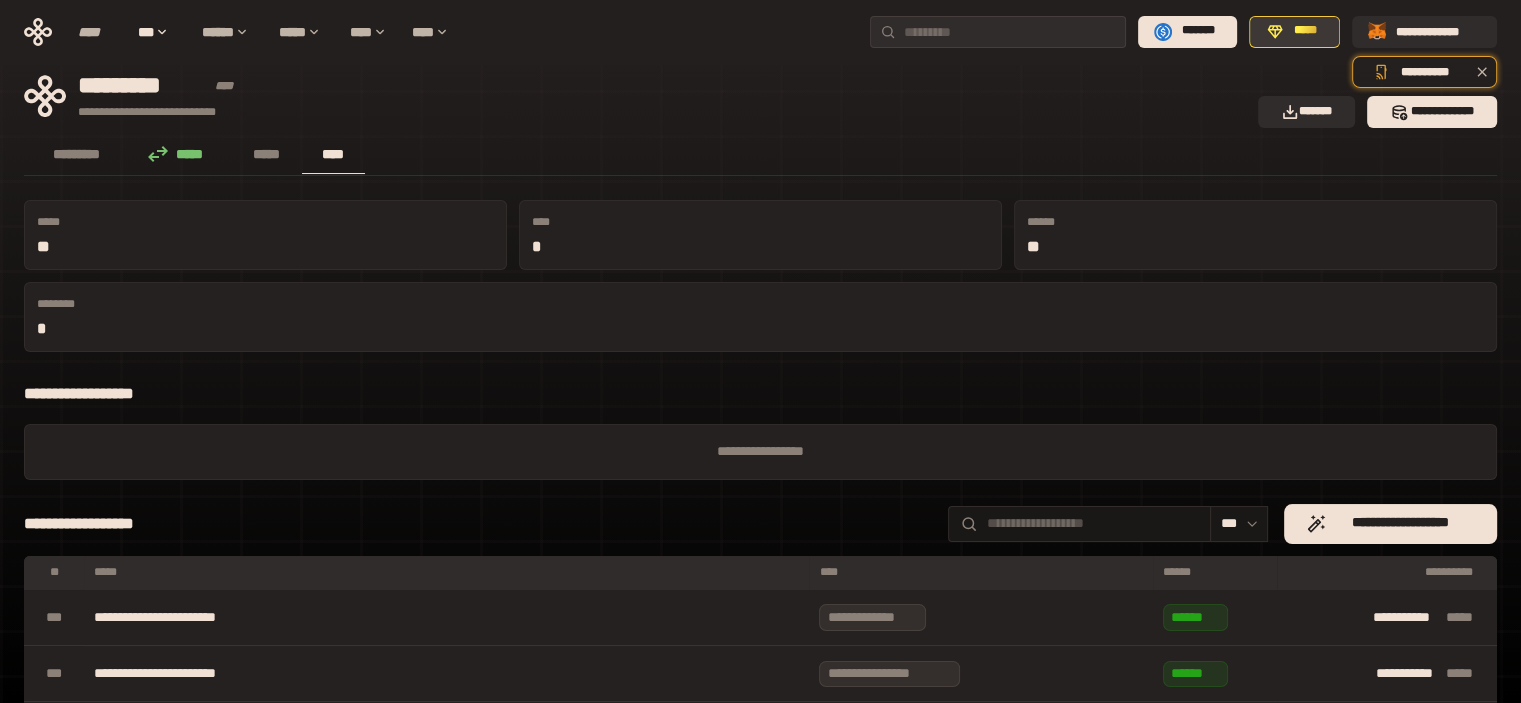 click on "*****" at bounding box center [1305, 31] 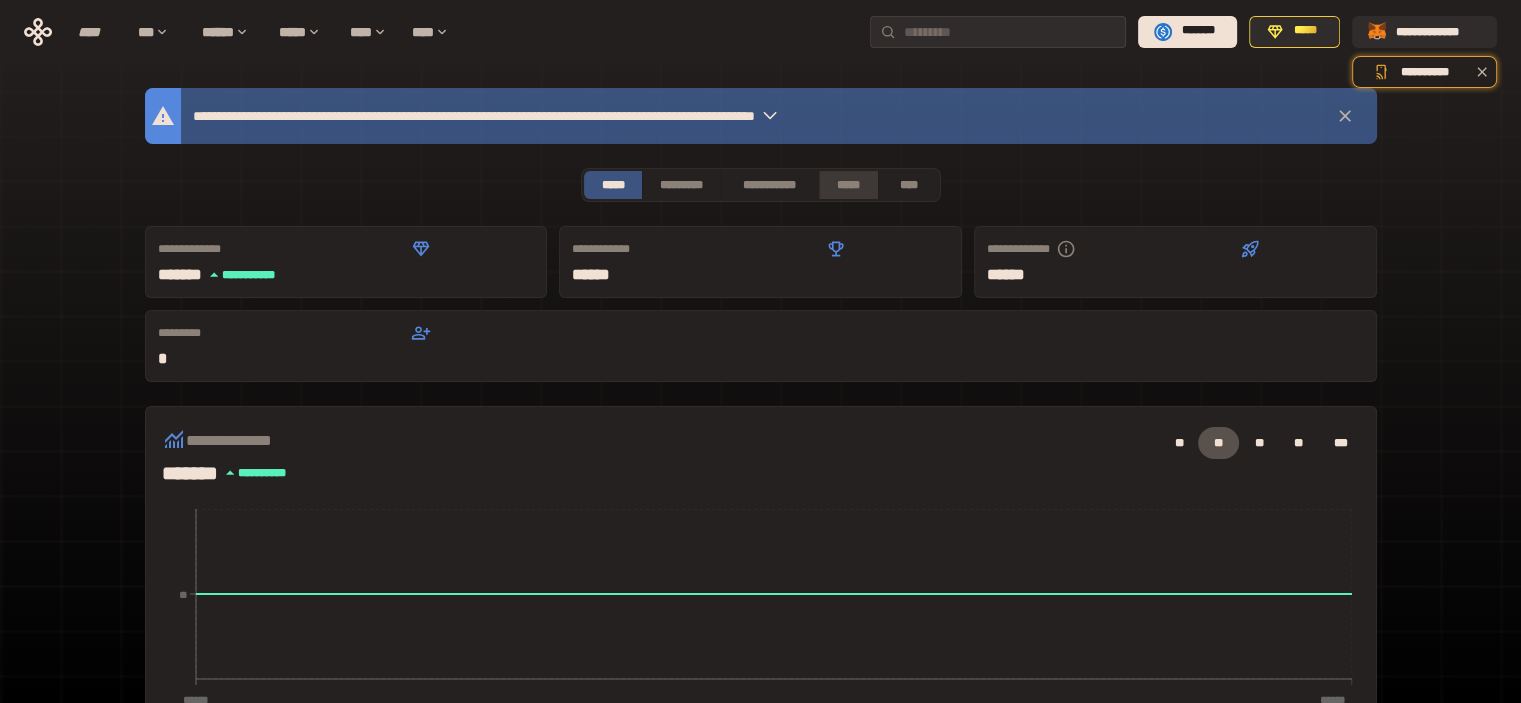 click on "*****" at bounding box center [849, 185] 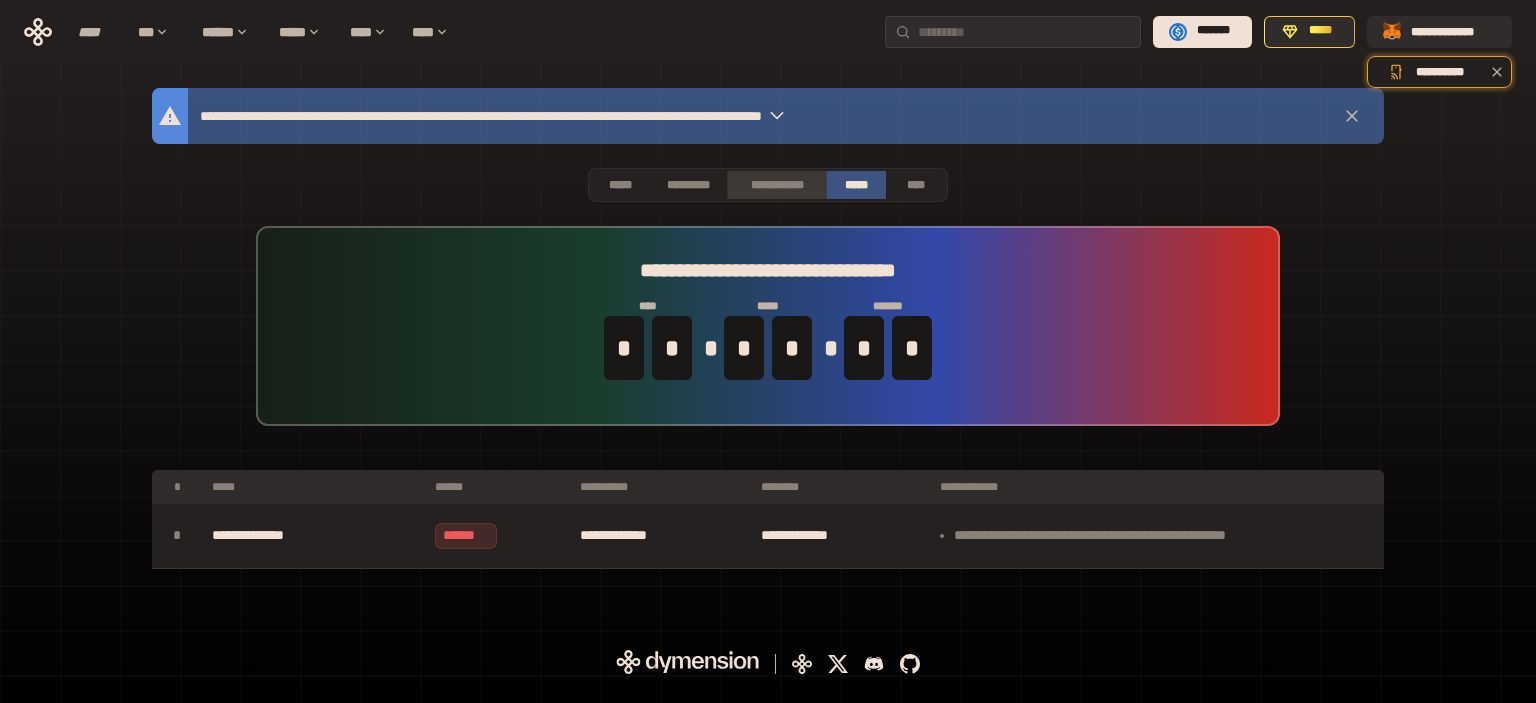 click on "**********" at bounding box center (776, 185) 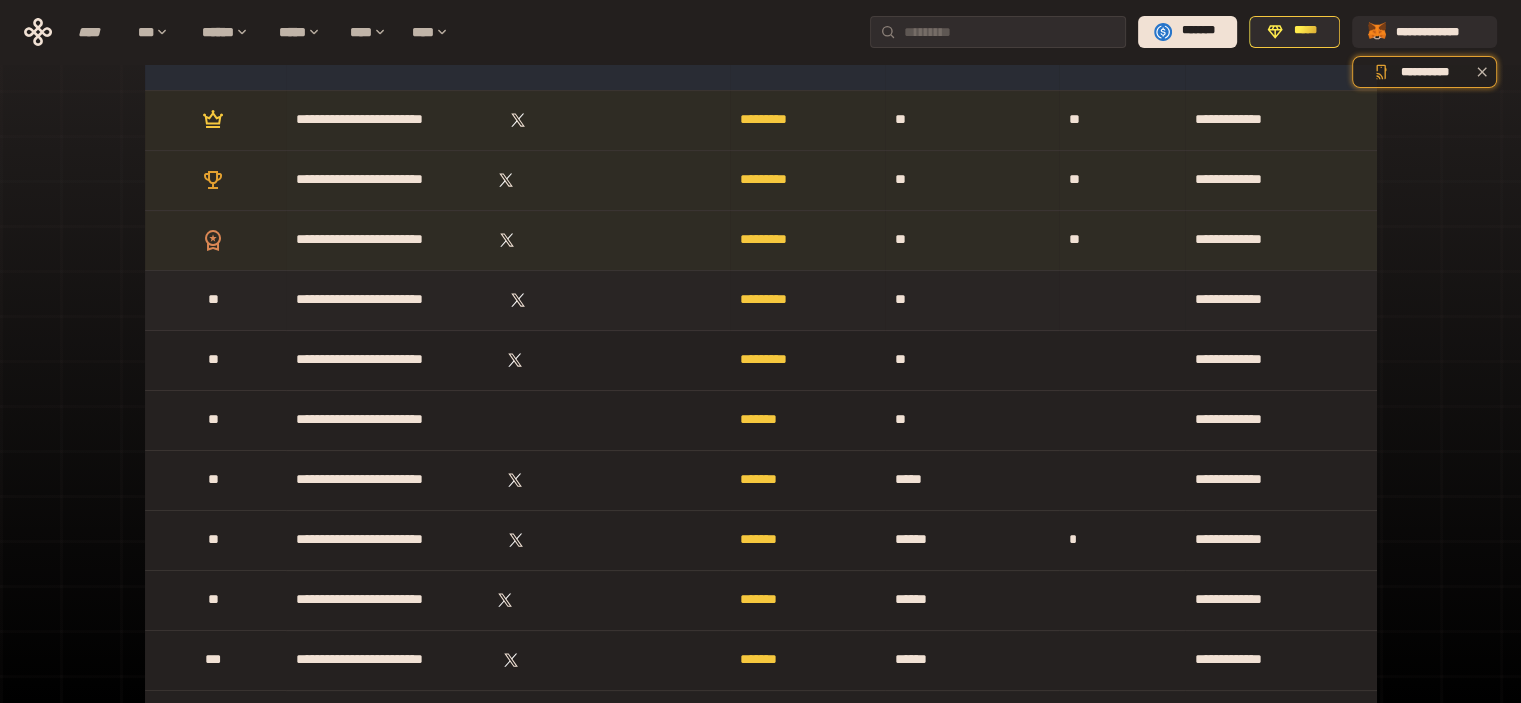 scroll, scrollTop: 0, scrollLeft: 0, axis: both 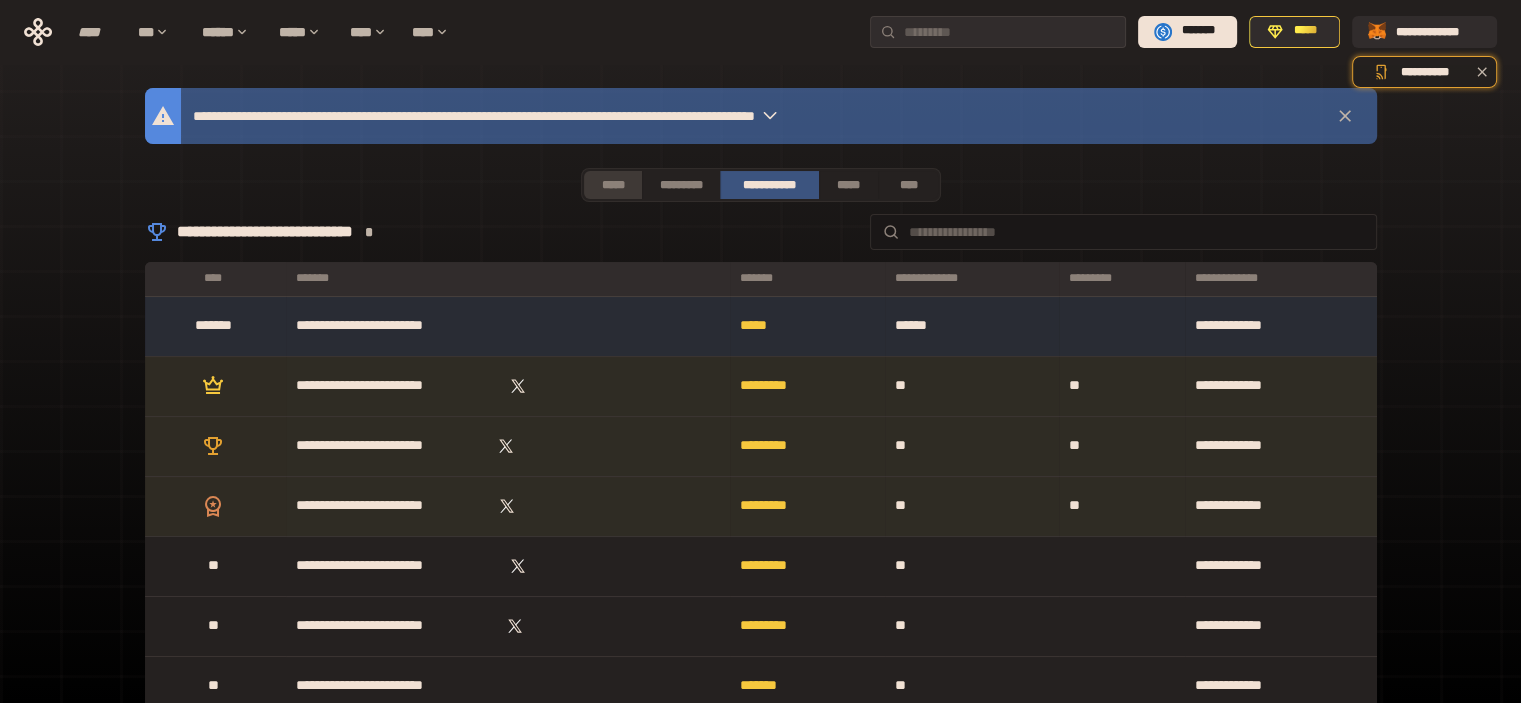 click on "*****" at bounding box center (613, 185) 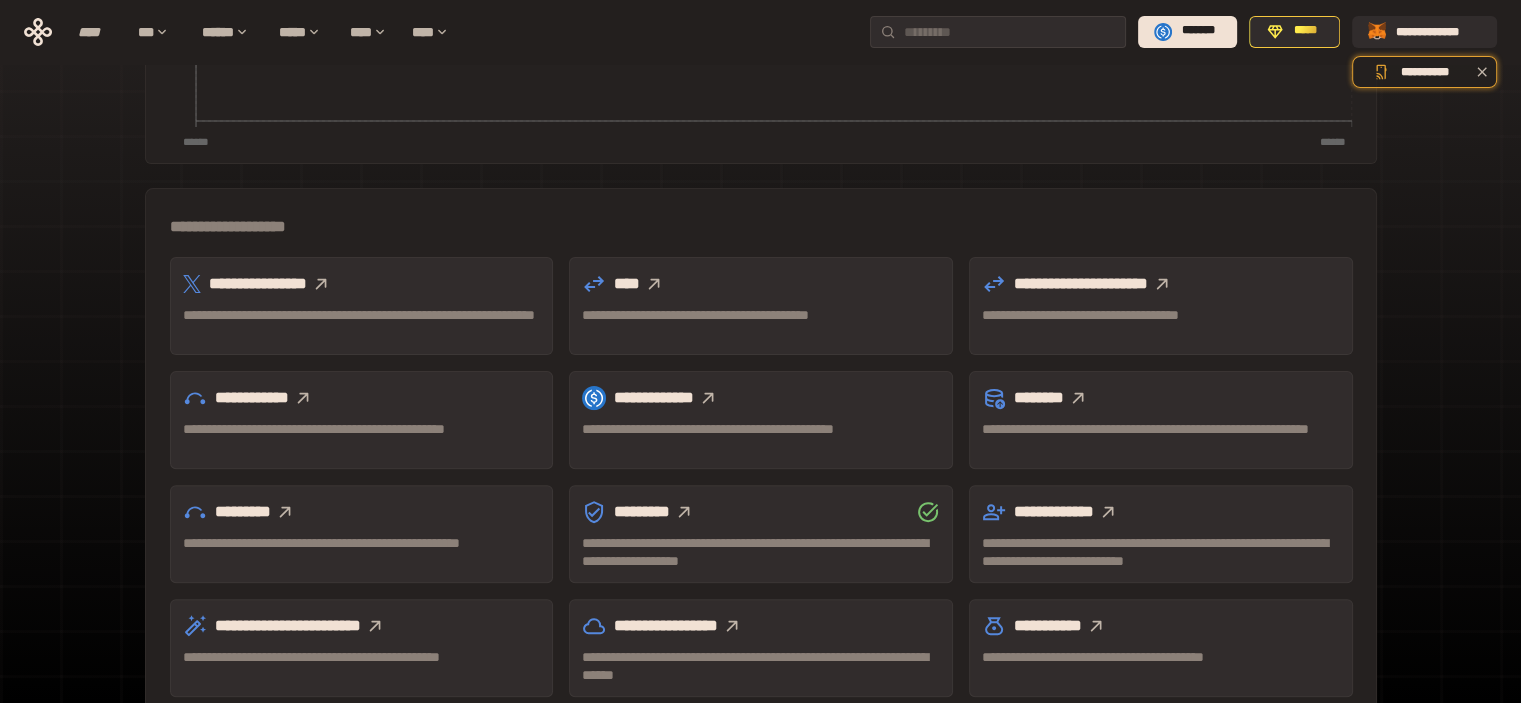 scroll, scrollTop: 563, scrollLeft: 0, axis: vertical 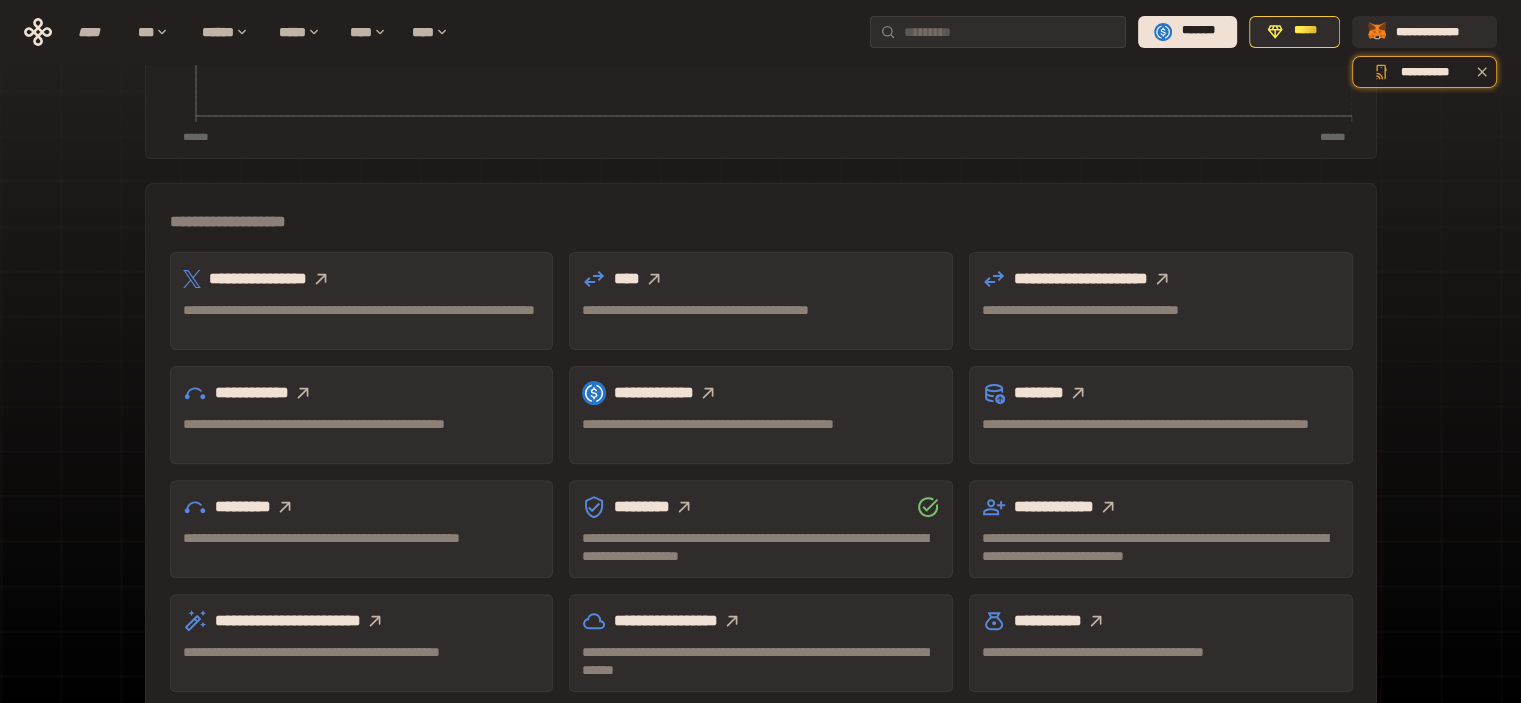 click on "[ADDRESS]" at bounding box center [362, 319] 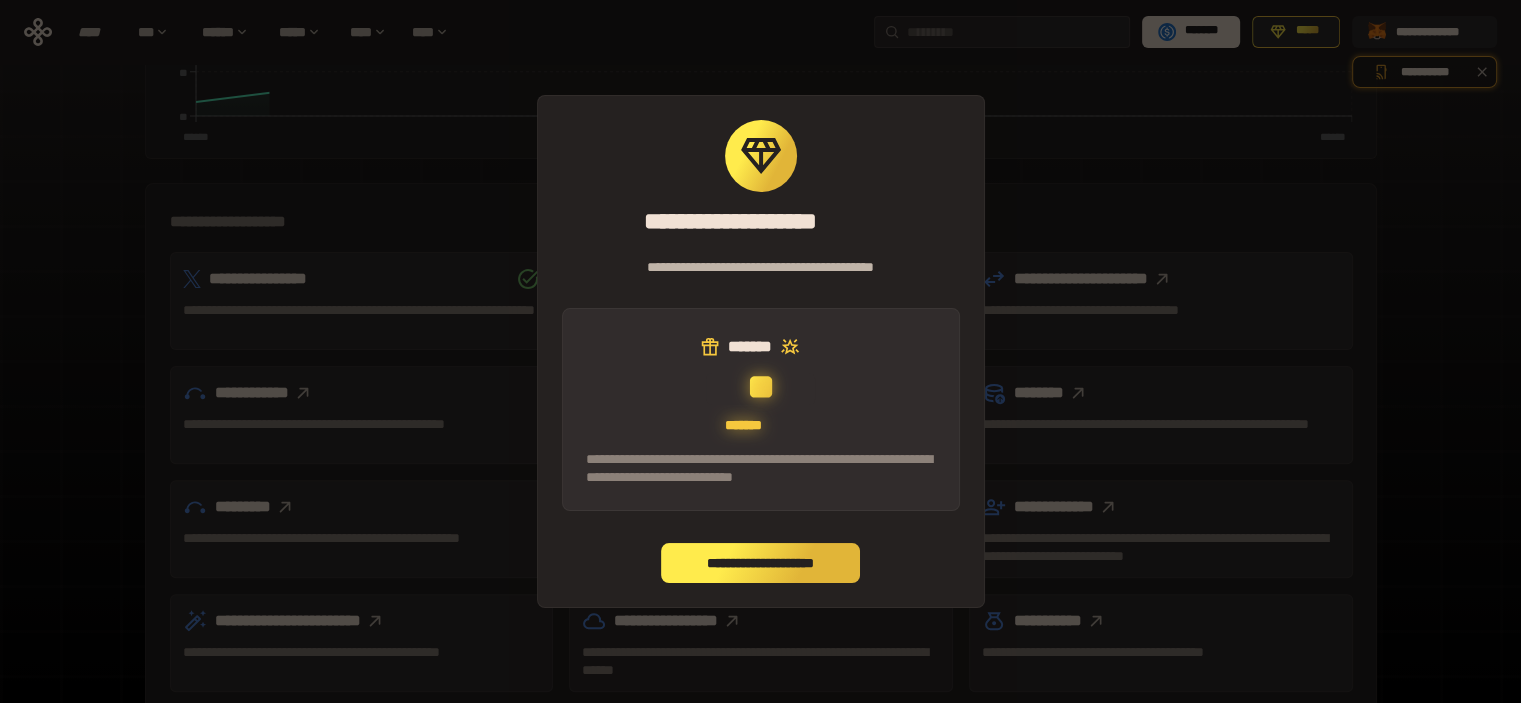 click on "[FIRST] [LAST] [PHONE] [STATE] [ZIP] [ADDRESS] [CITY] [COUNTRY]" at bounding box center (760, 351) 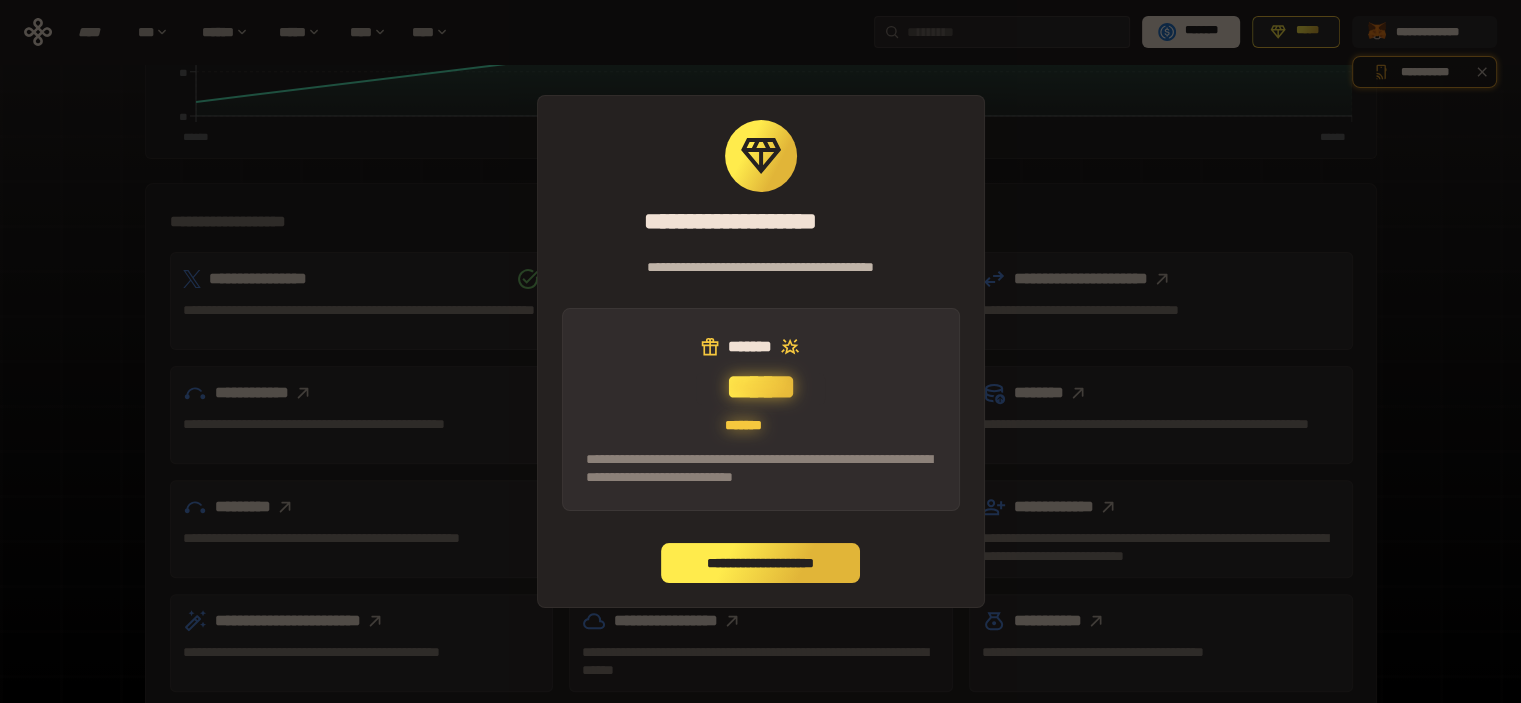 click on "**********" at bounding box center [761, 563] 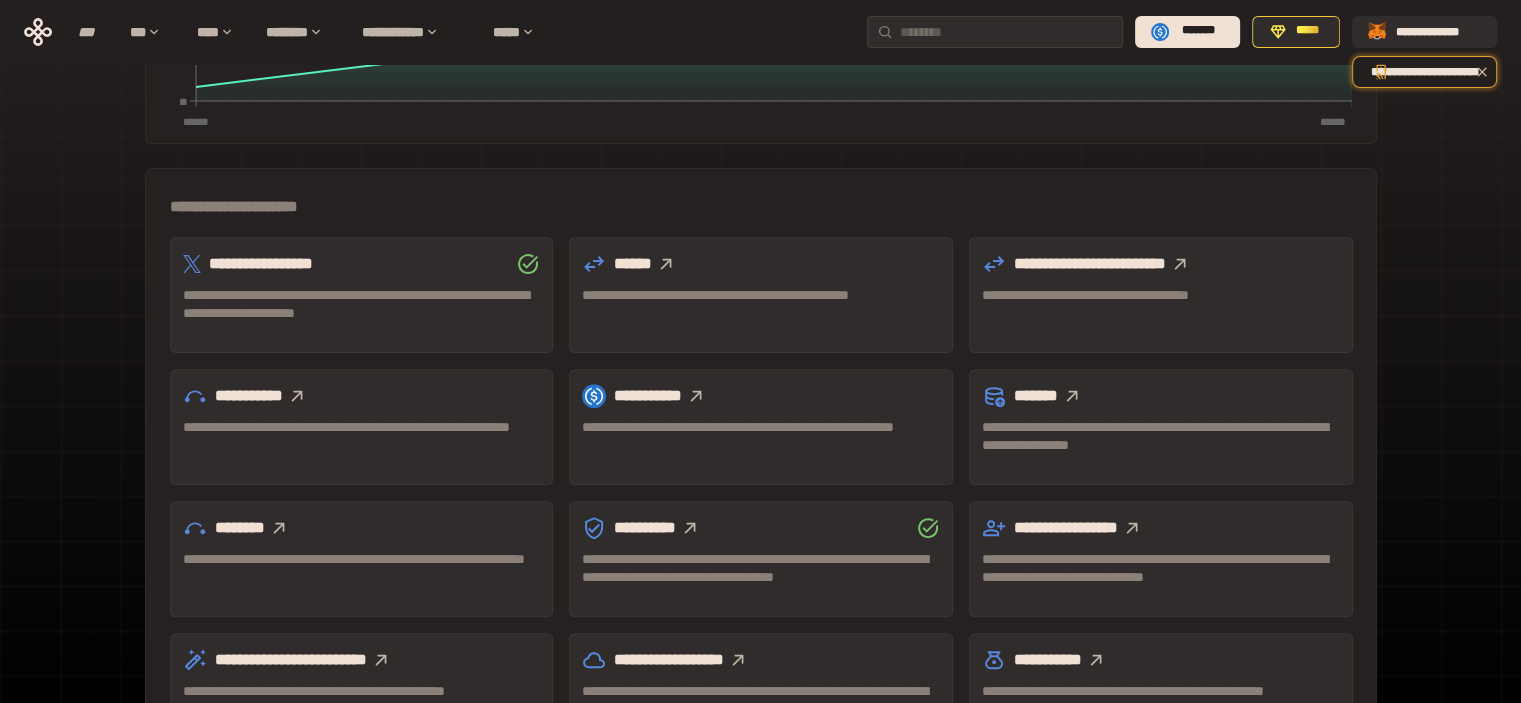 scroll, scrollTop: 563, scrollLeft: 0, axis: vertical 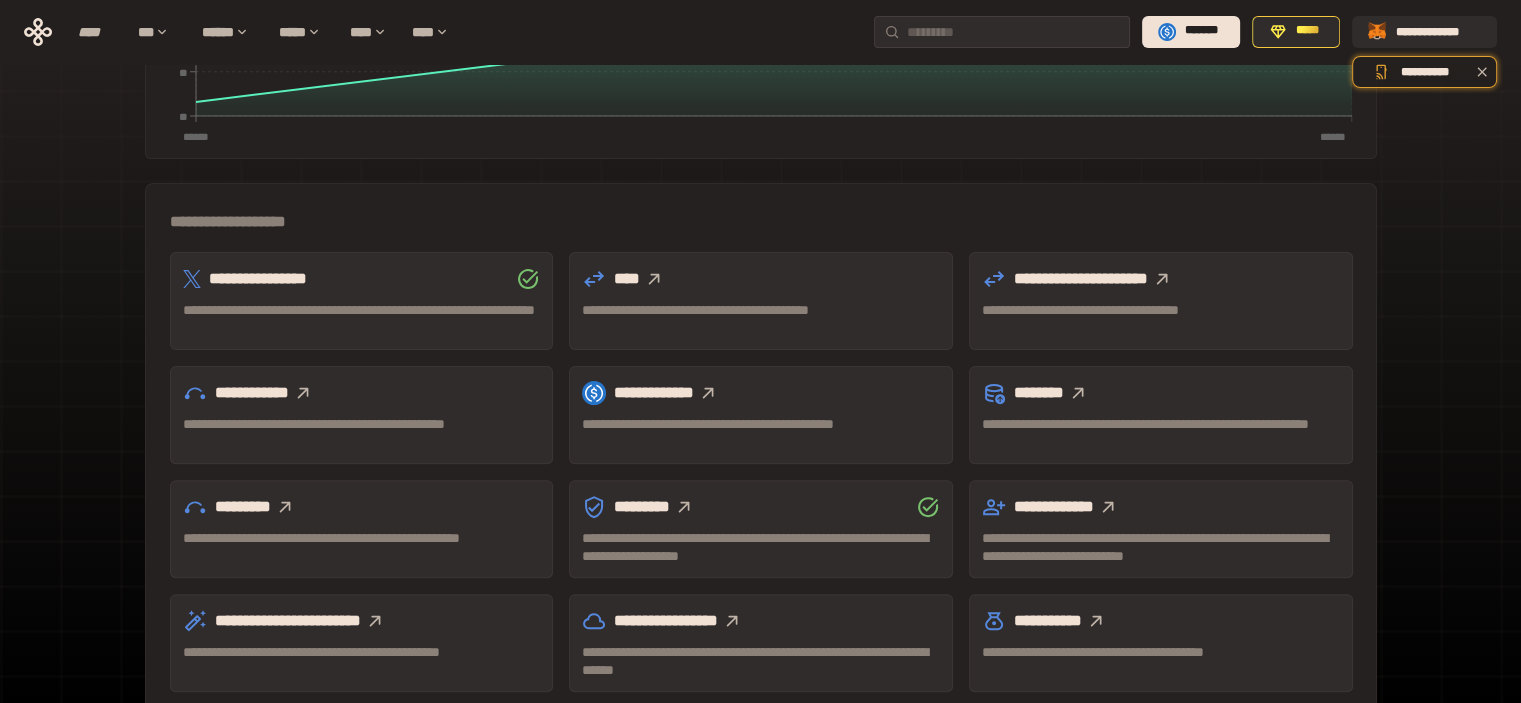 click 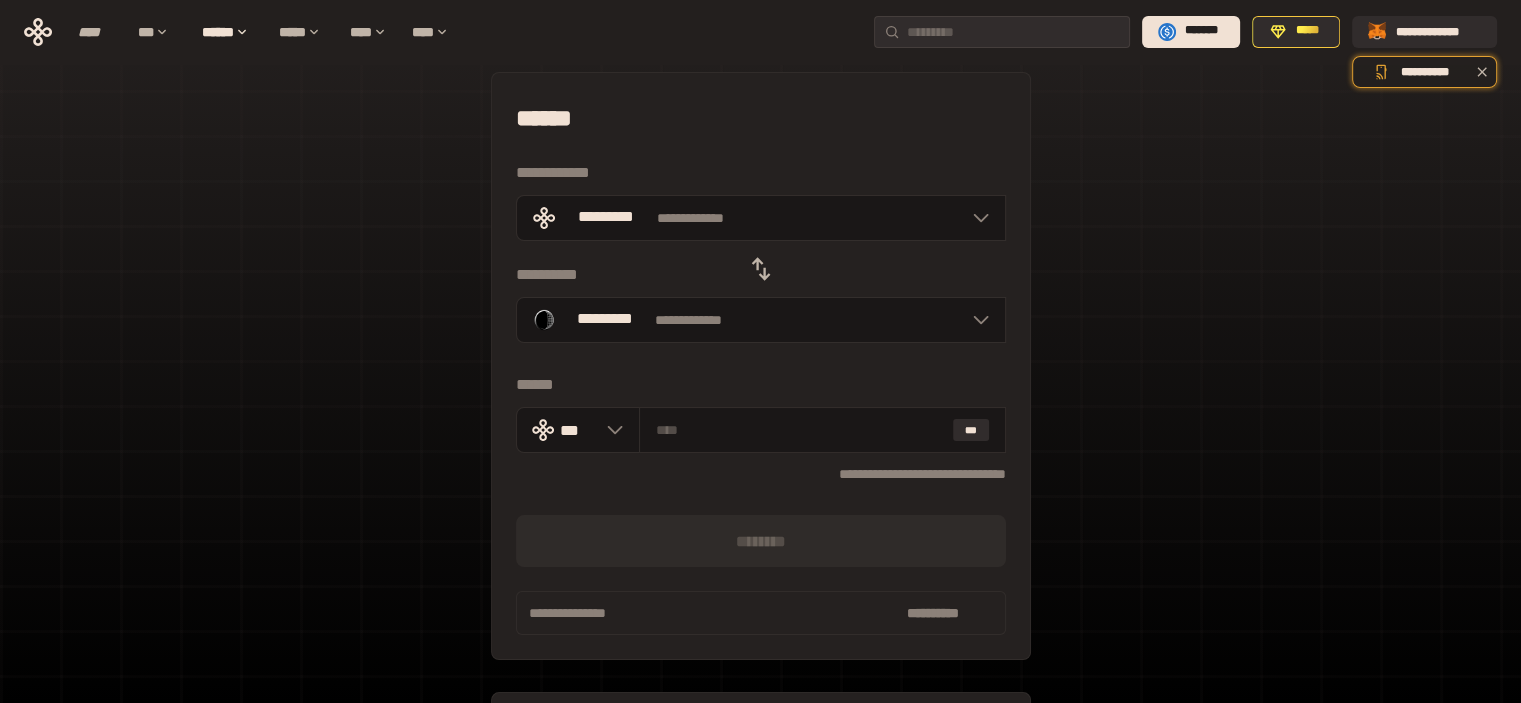 scroll, scrollTop: 15, scrollLeft: 0, axis: vertical 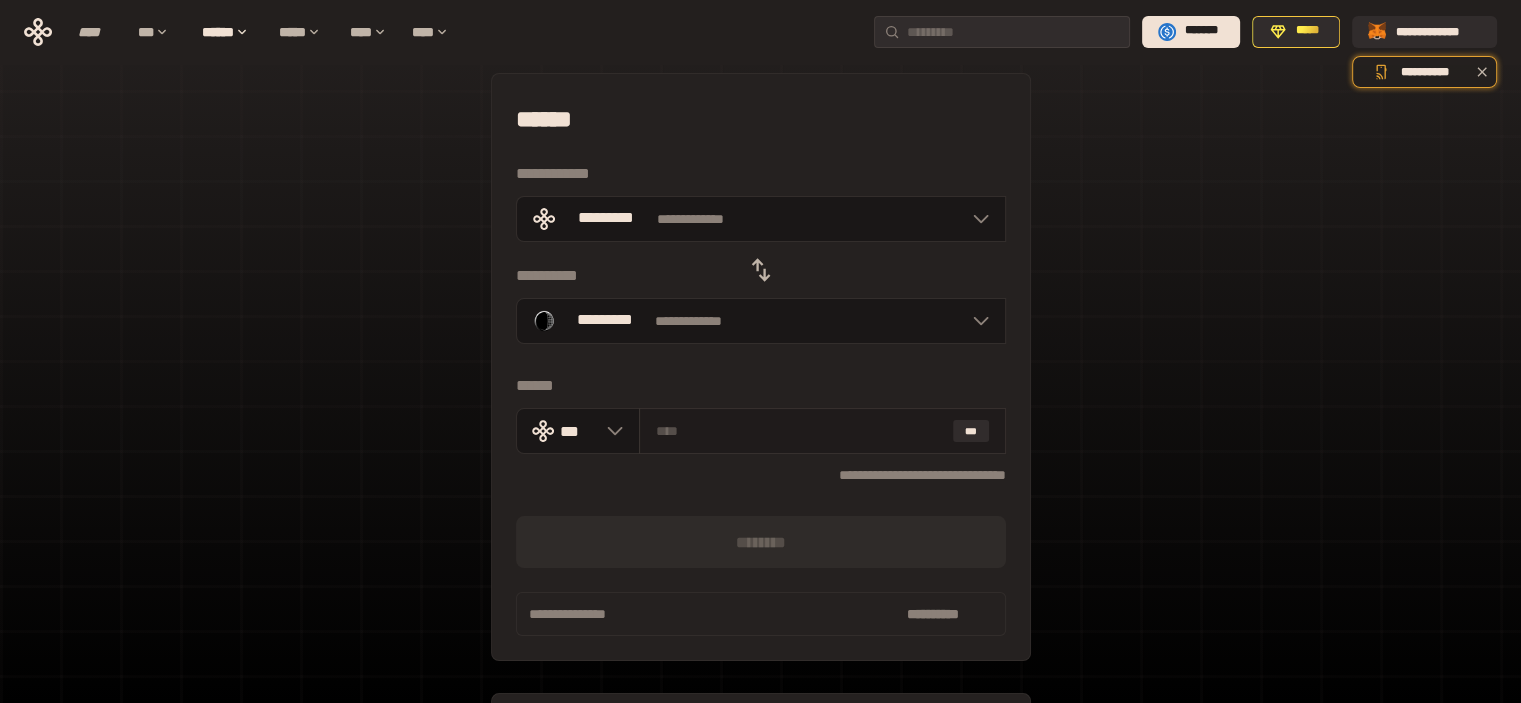 click at bounding box center (800, 431) 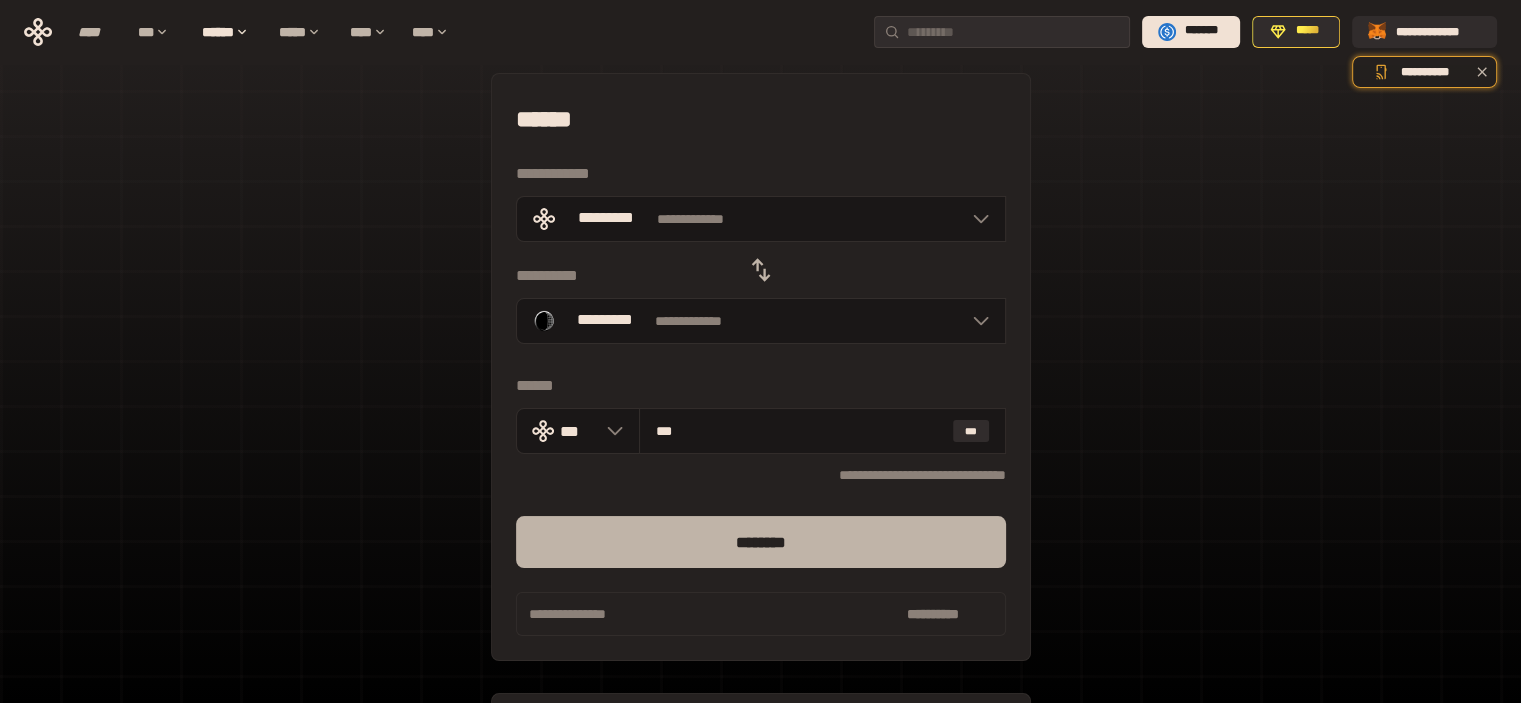 type on "**" 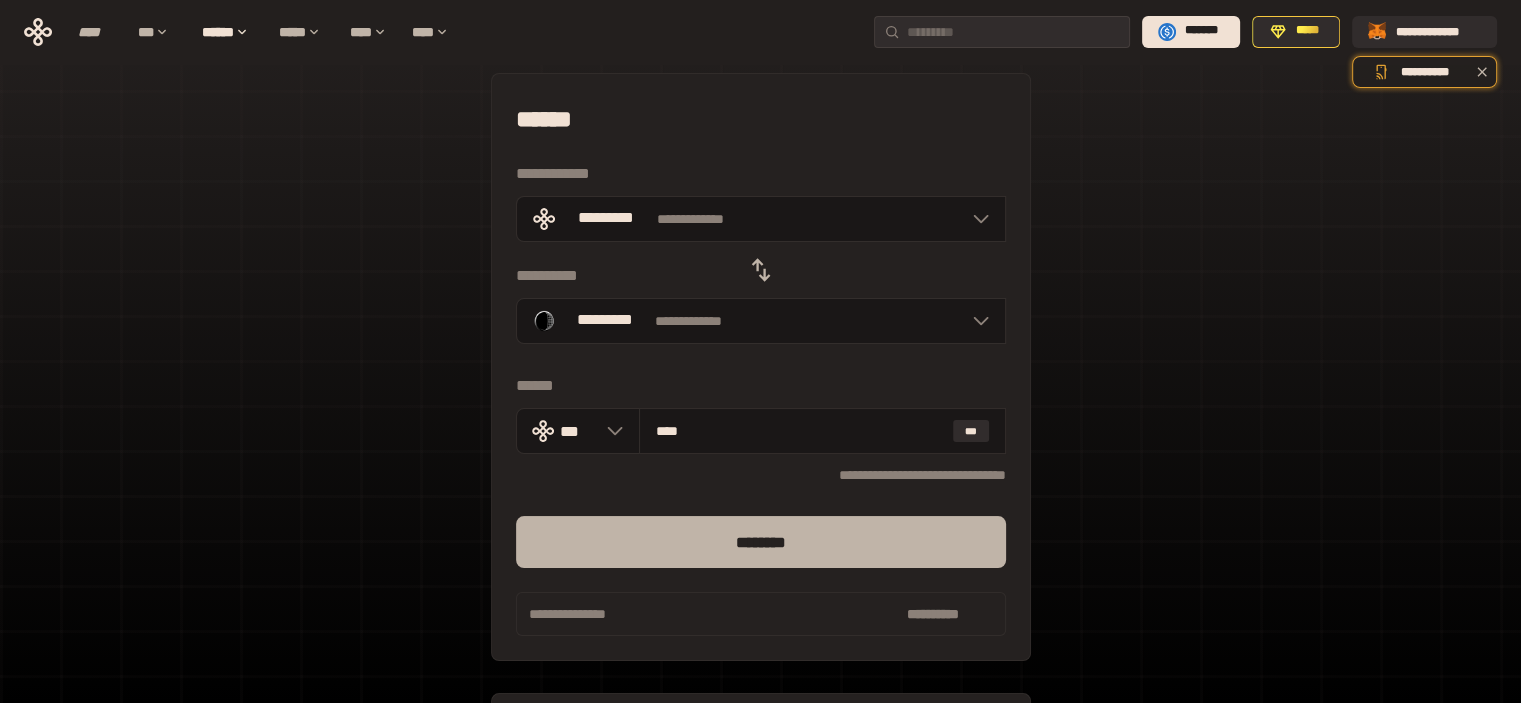 type on "****" 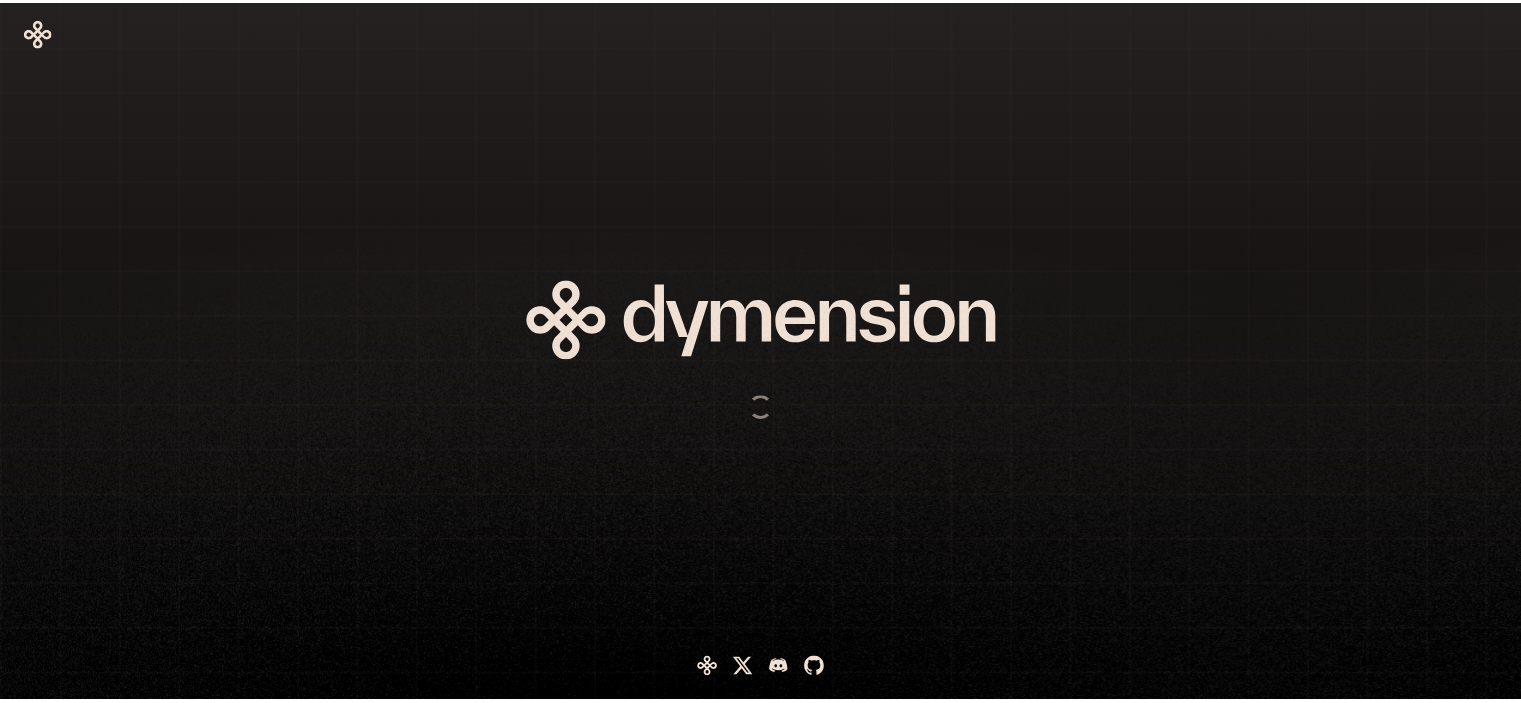 scroll, scrollTop: 0, scrollLeft: 0, axis: both 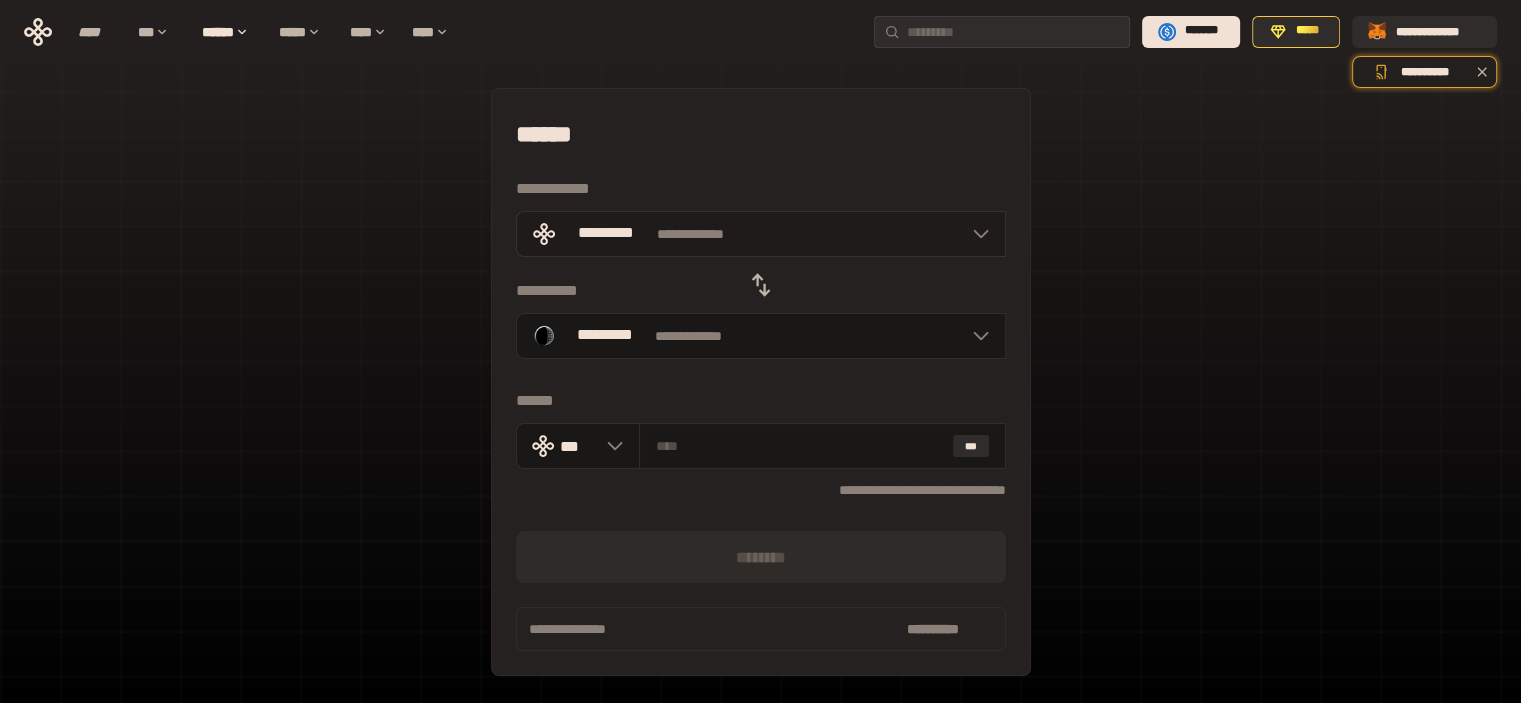click on "**********" at bounding box center (761, 234) 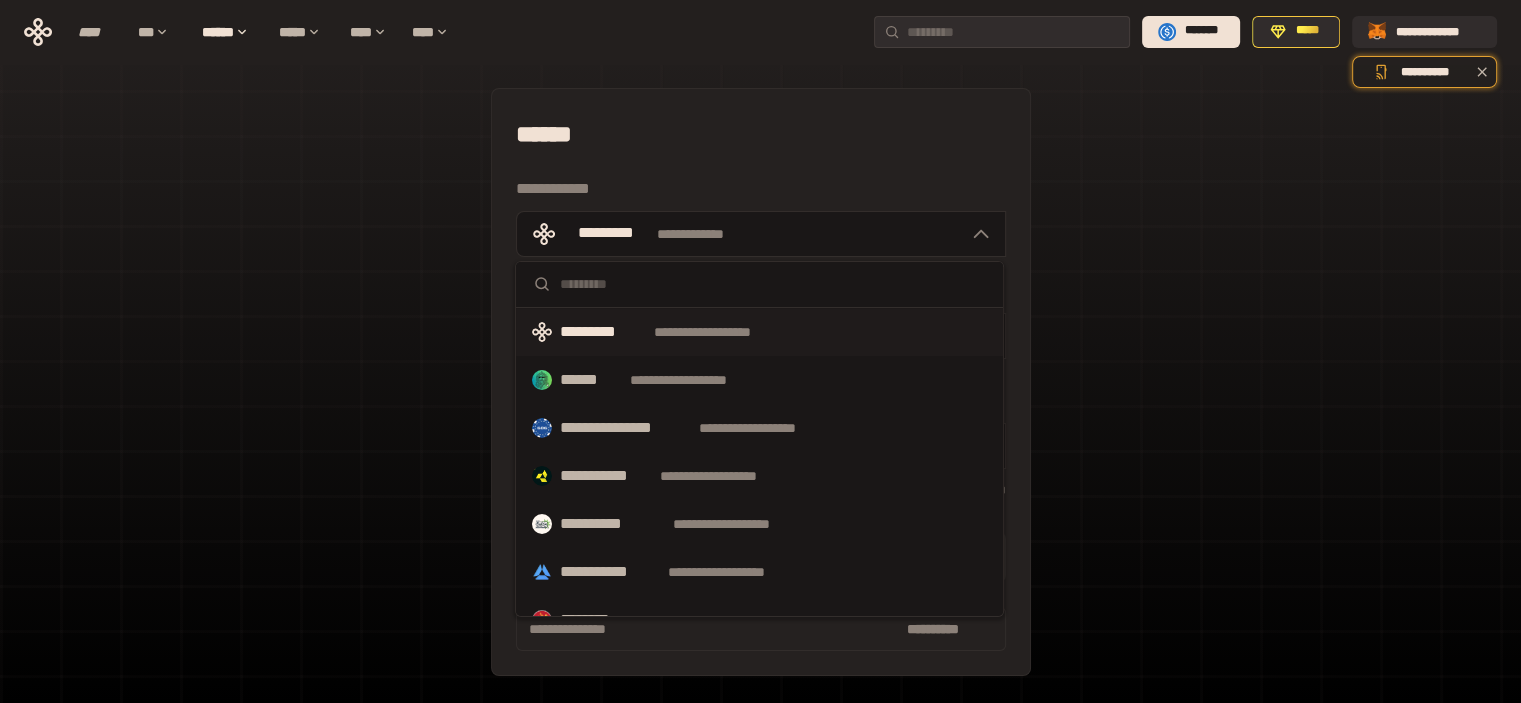 click on "**********" at bounding box center (760, 445) 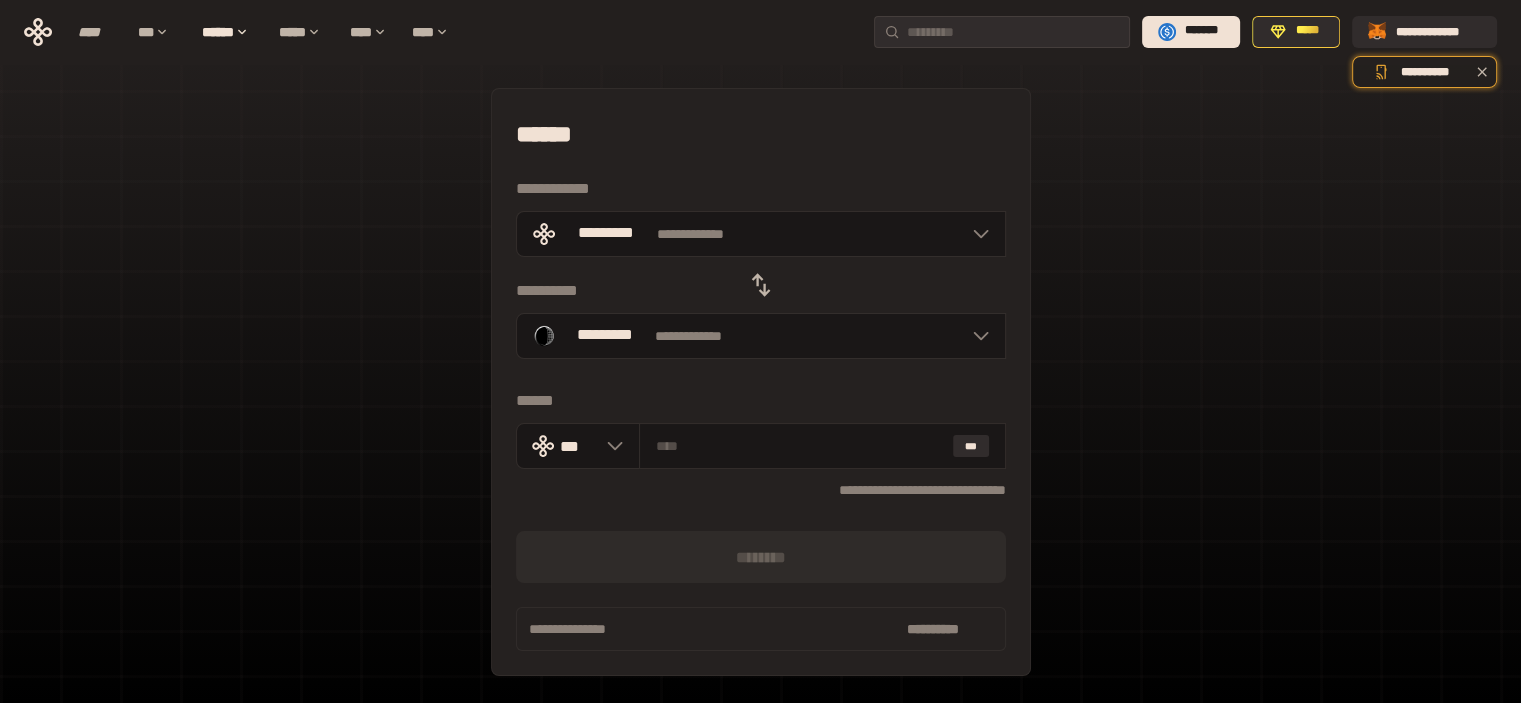 click on "**********" at bounding box center (760, 445) 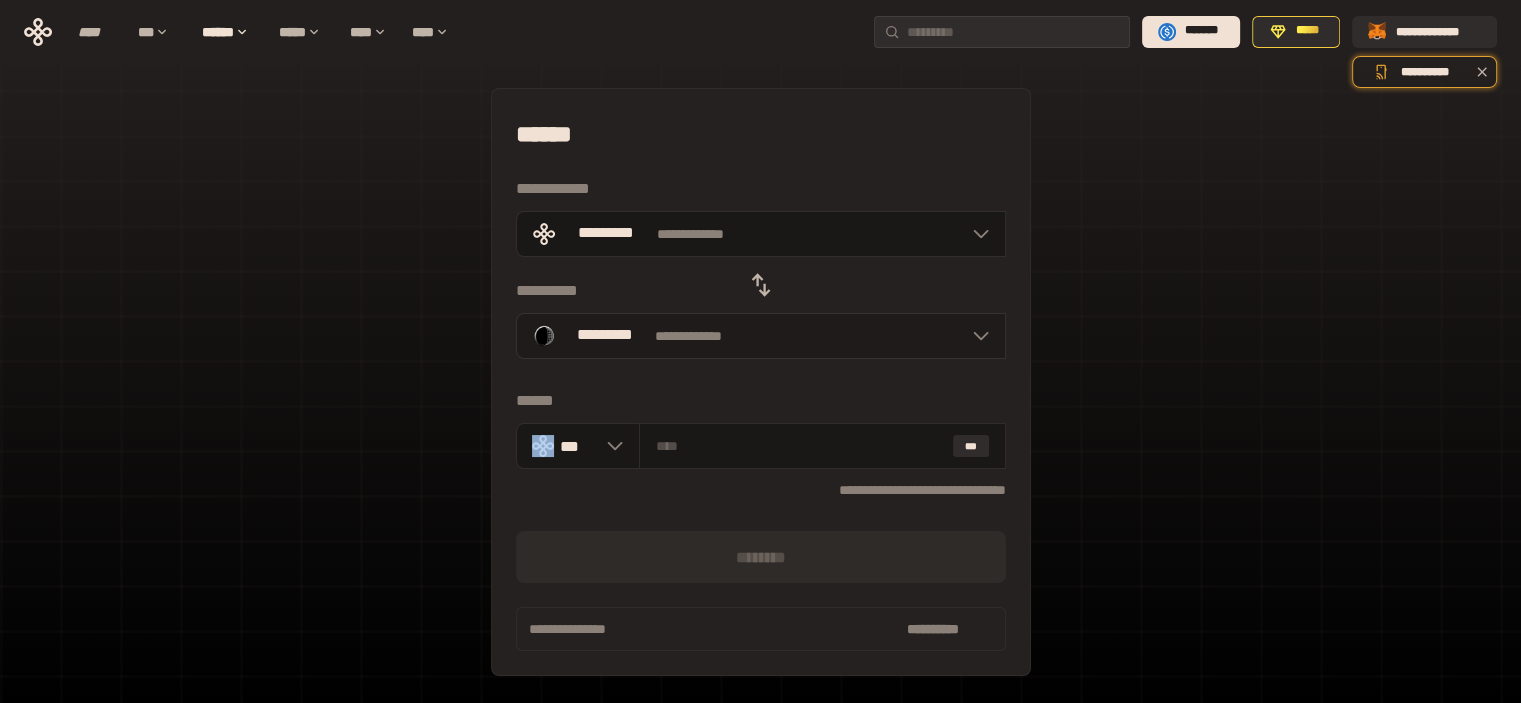 click 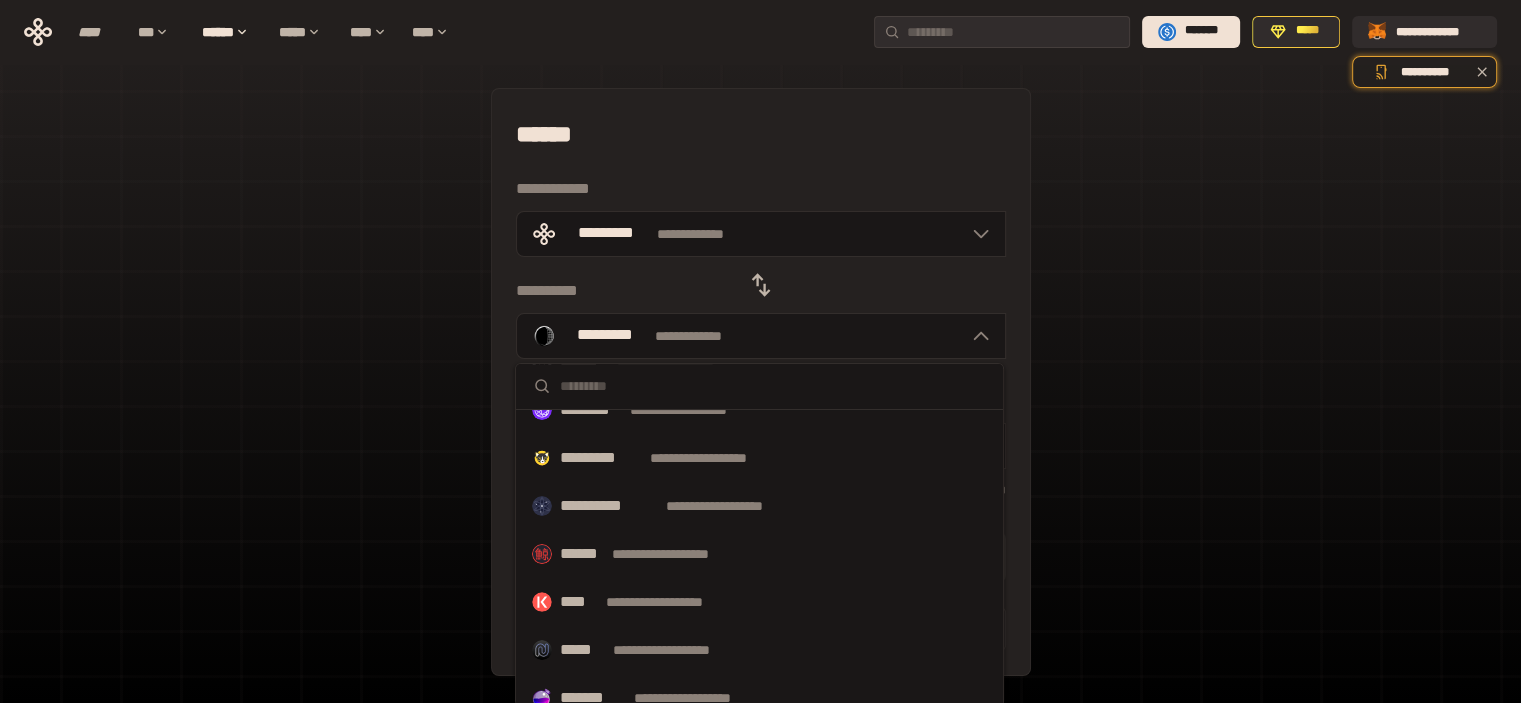 scroll, scrollTop: 0, scrollLeft: 0, axis: both 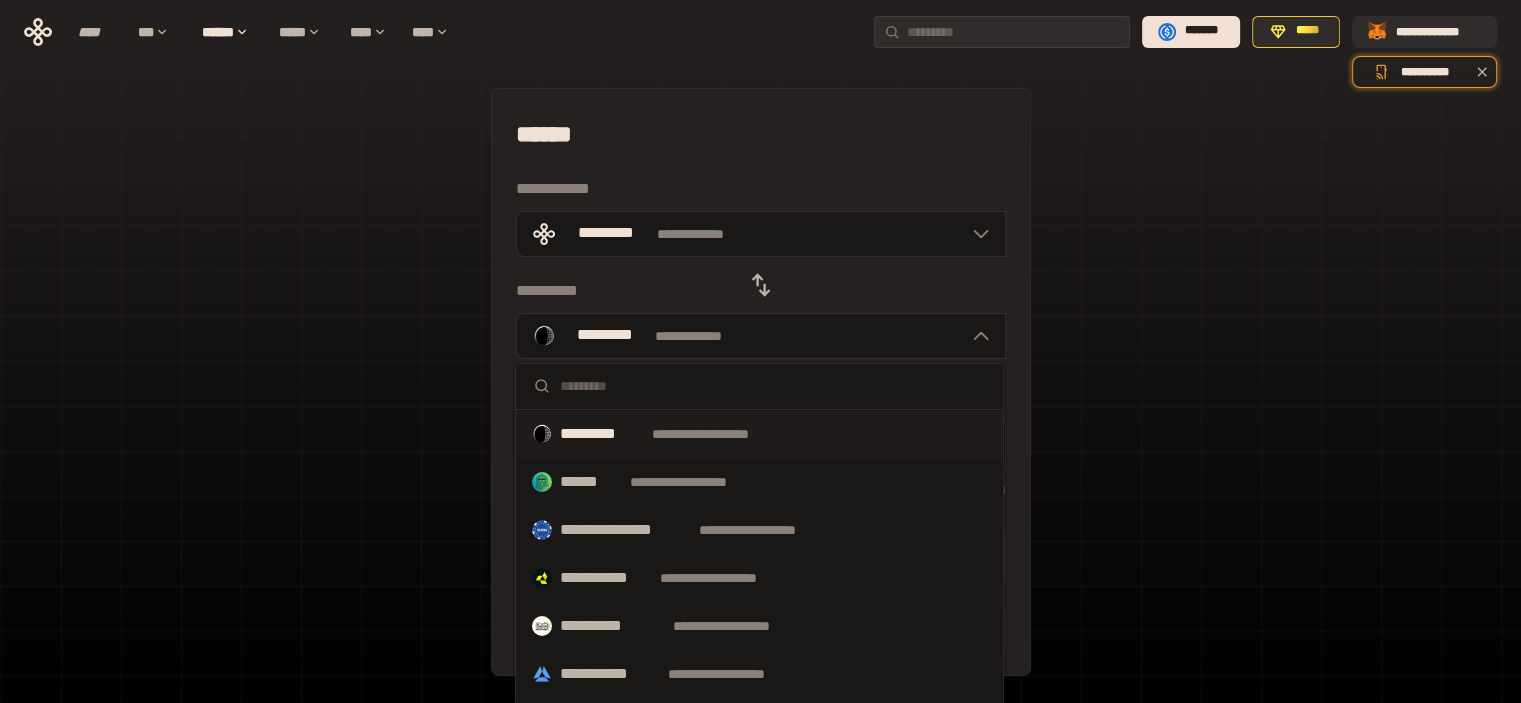 click on "**********" at bounding box center (760, 445) 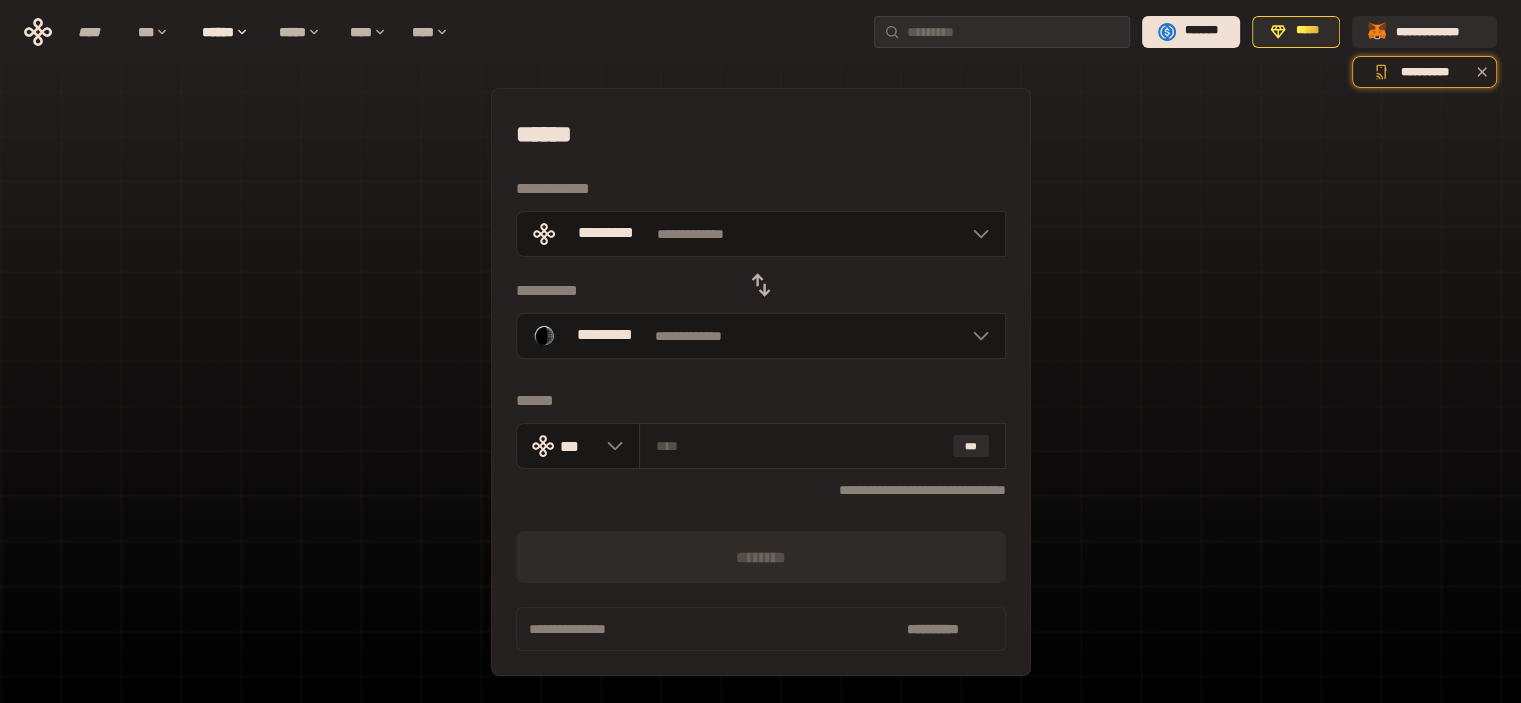 click at bounding box center [800, 446] 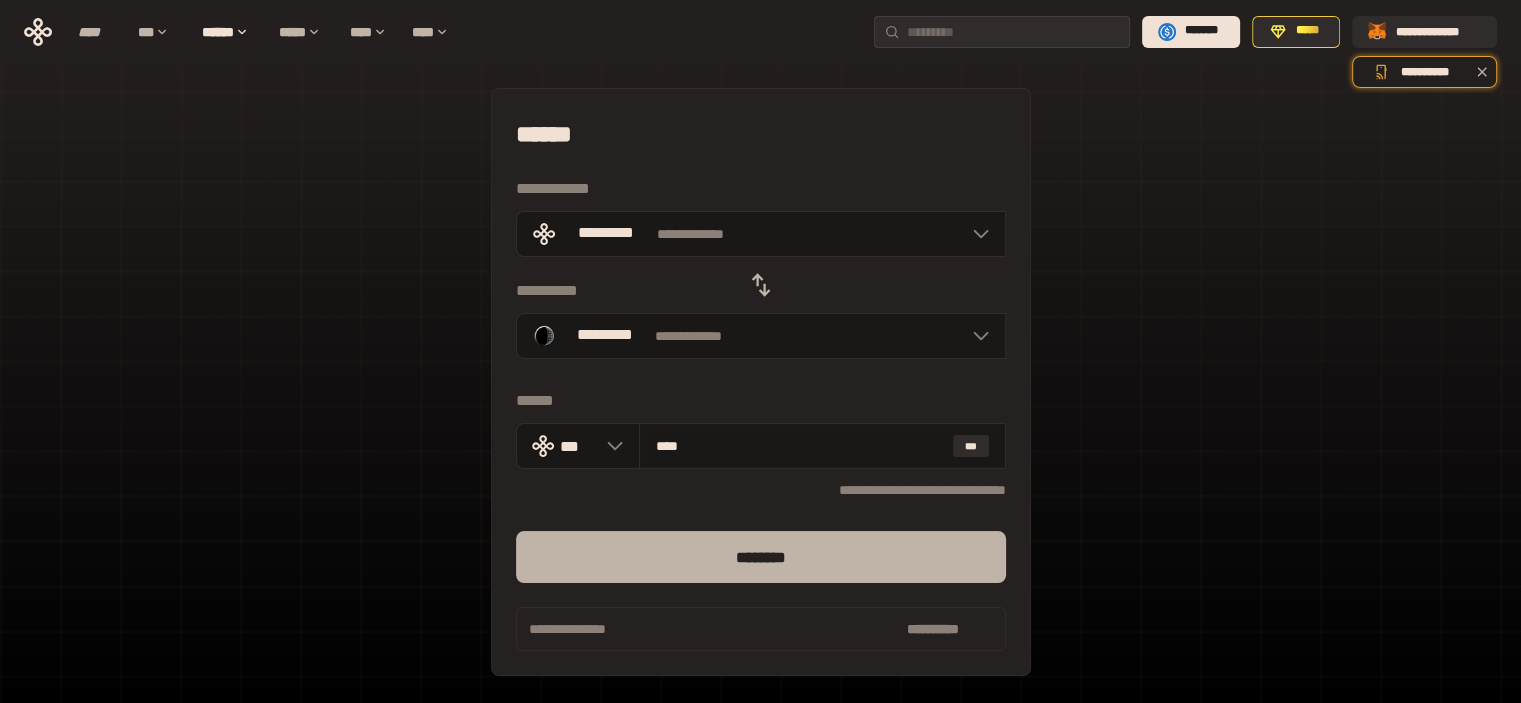 type on "****" 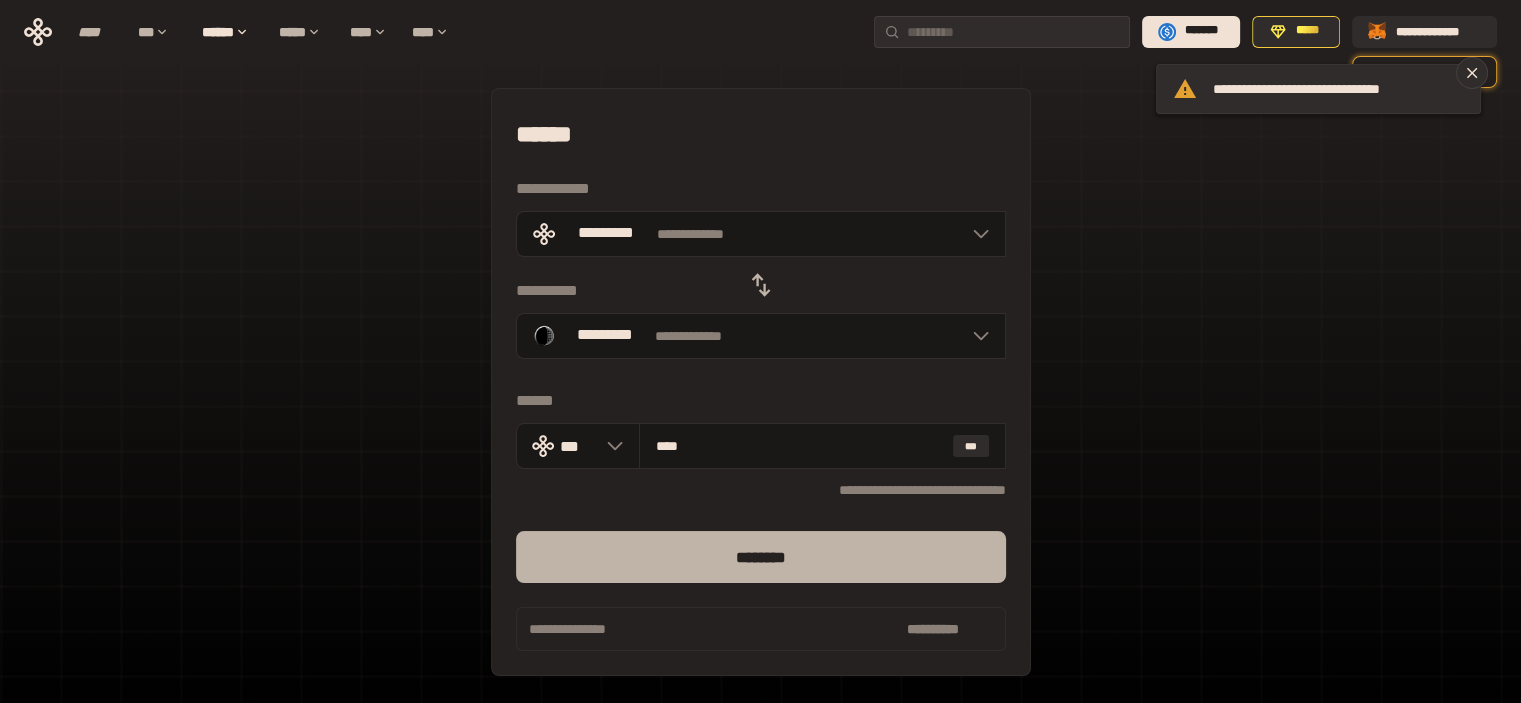 click on "********" at bounding box center (761, 557) 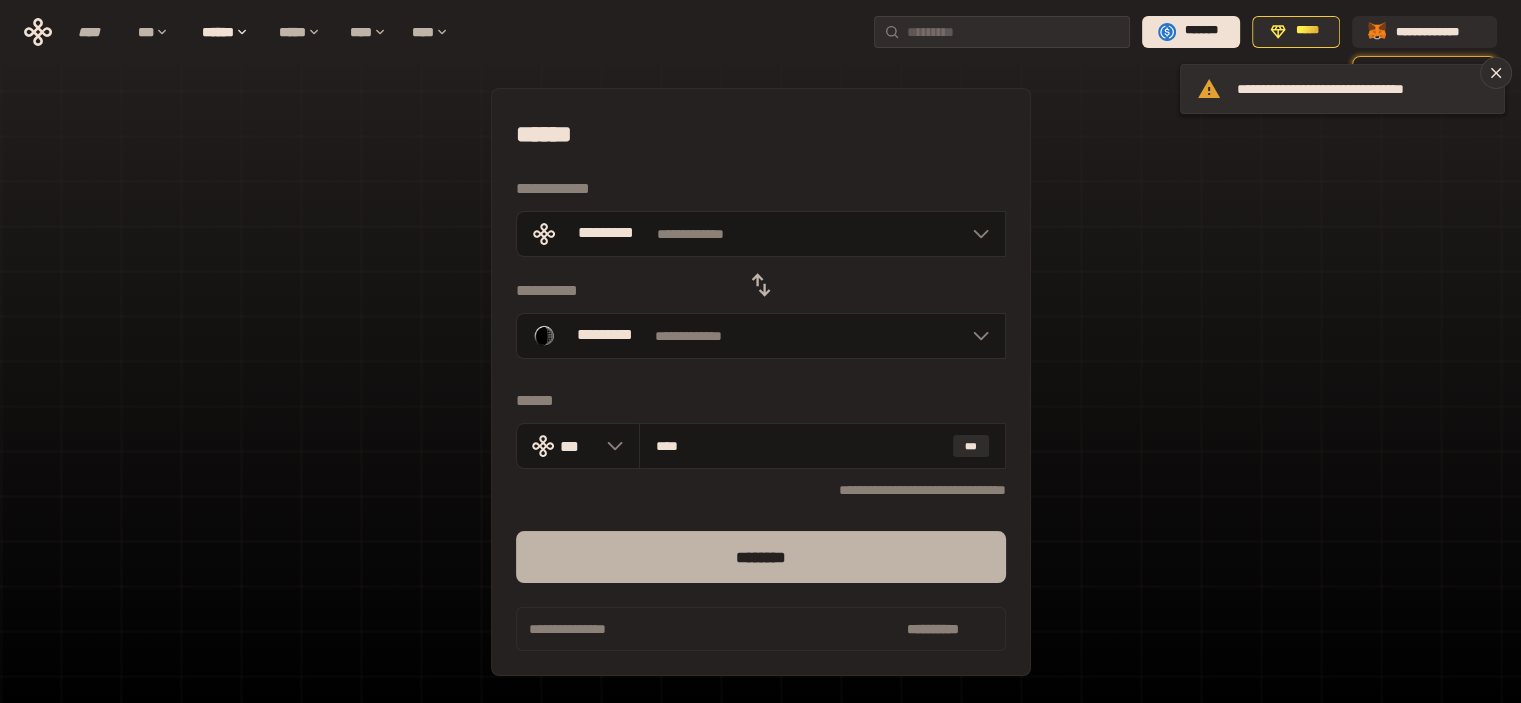 click on "********" at bounding box center (761, 557) 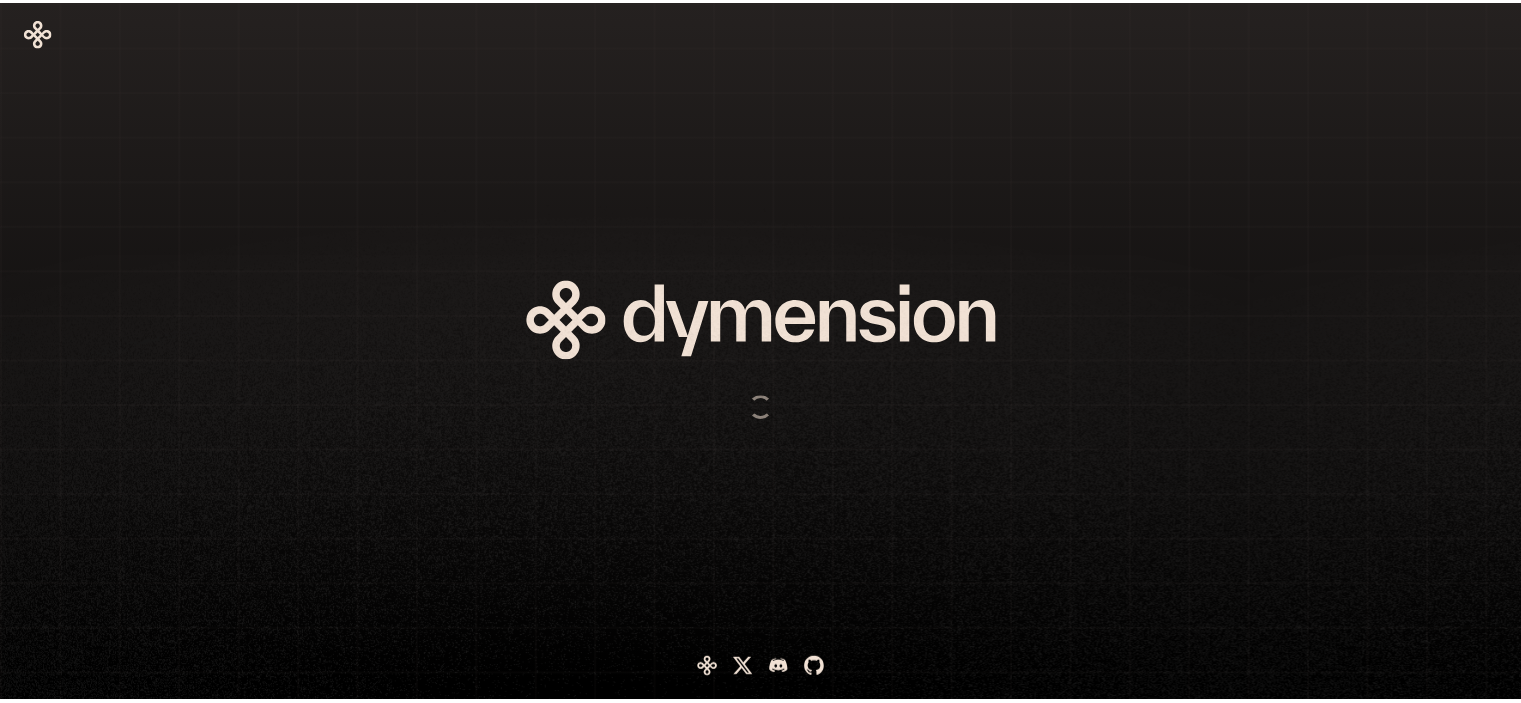 scroll, scrollTop: 0, scrollLeft: 0, axis: both 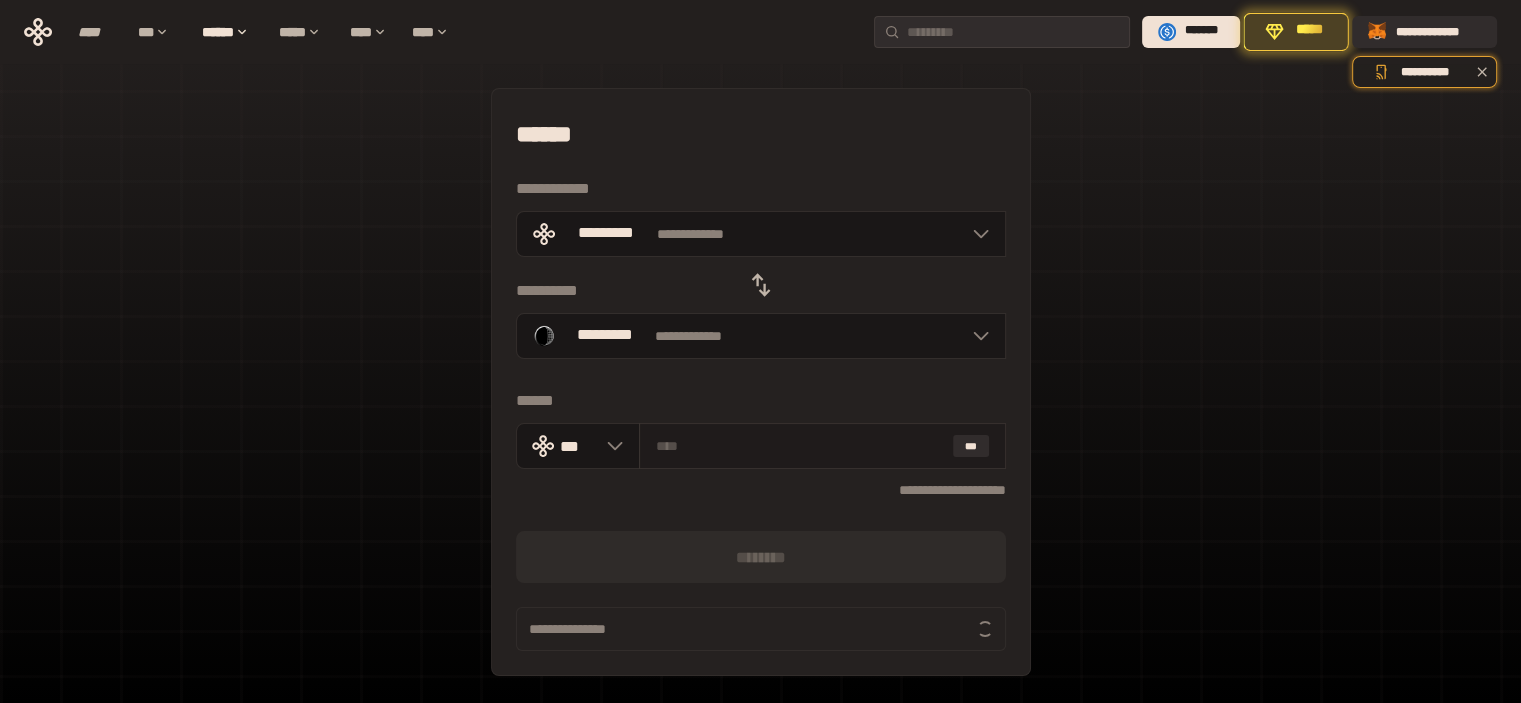 click on "***" at bounding box center (822, 446) 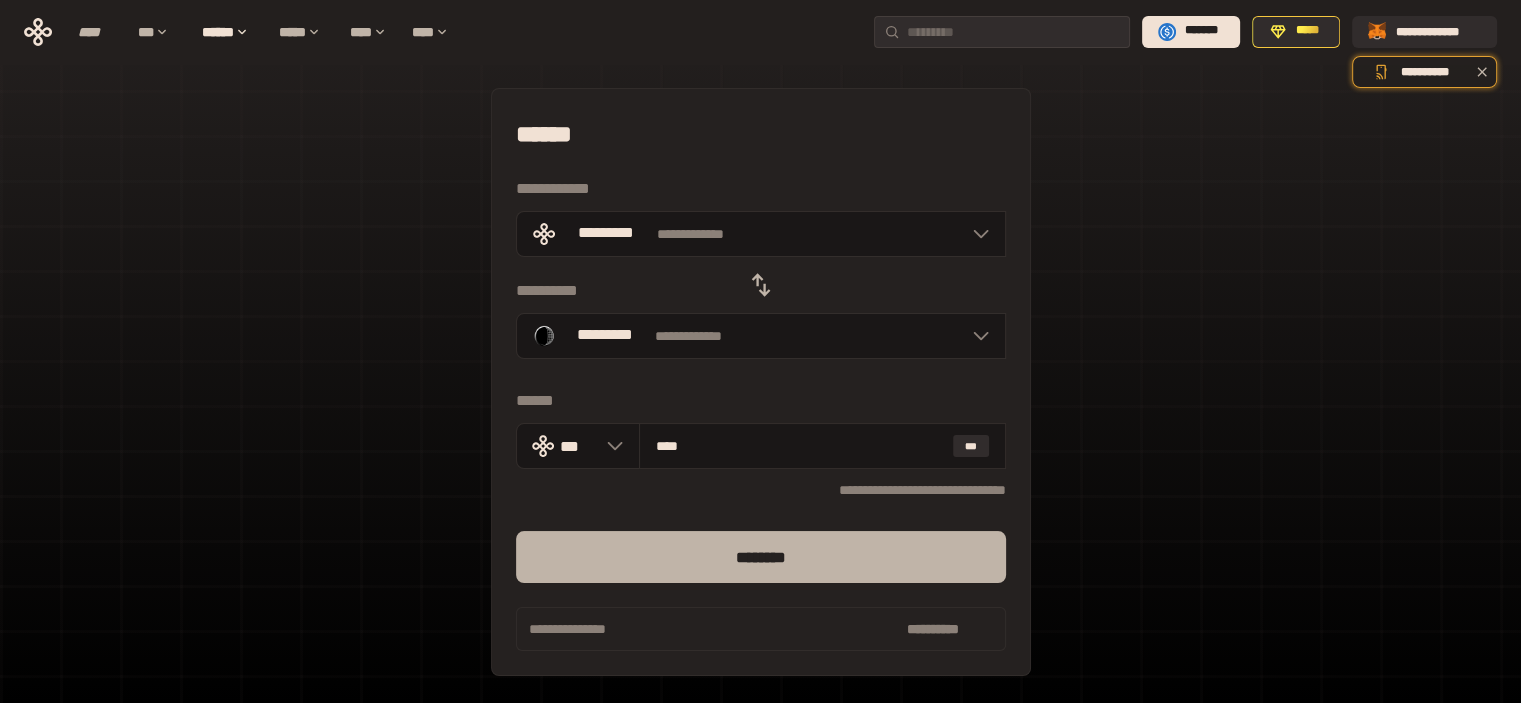 type on "****" 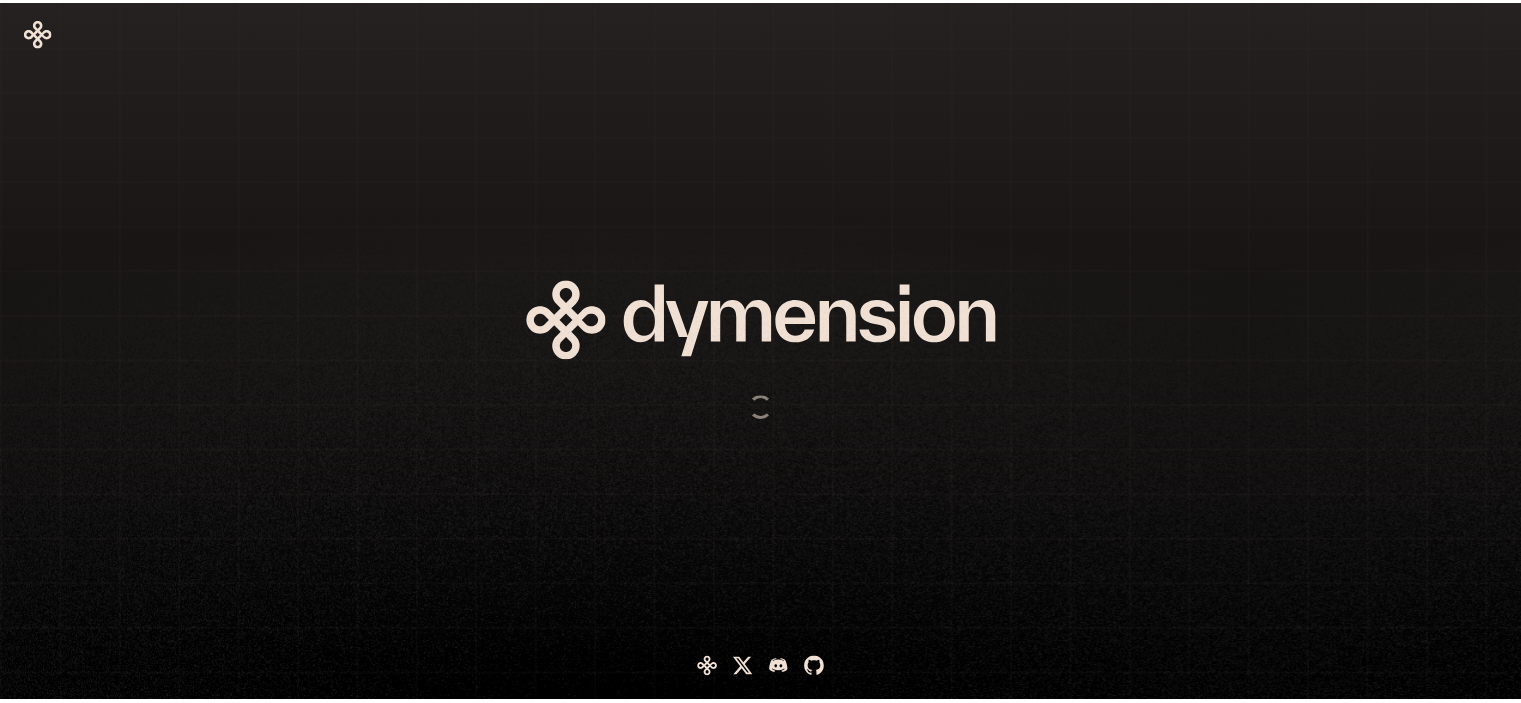 scroll, scrollTop: 0, scrollLeft: 0, axis: both 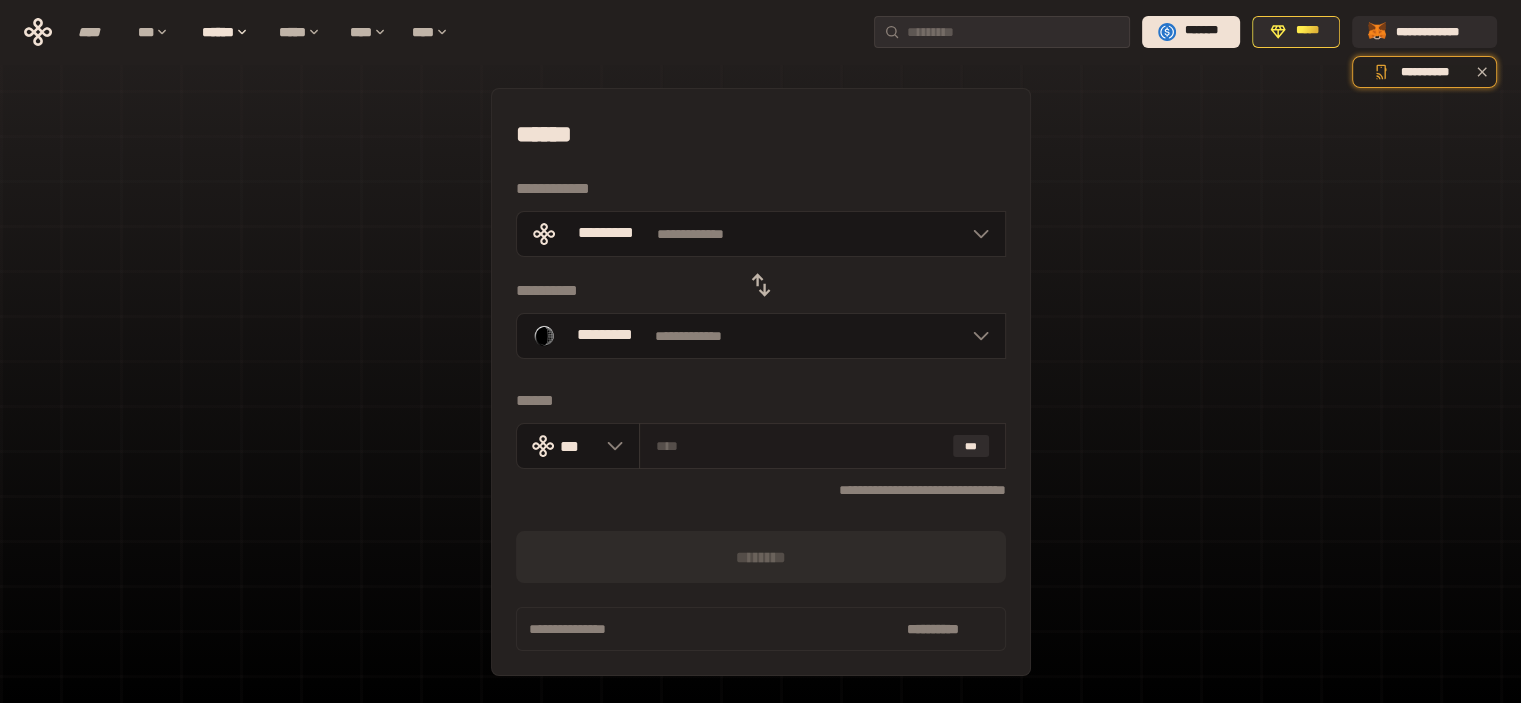 click at bounding box center [800, 446] 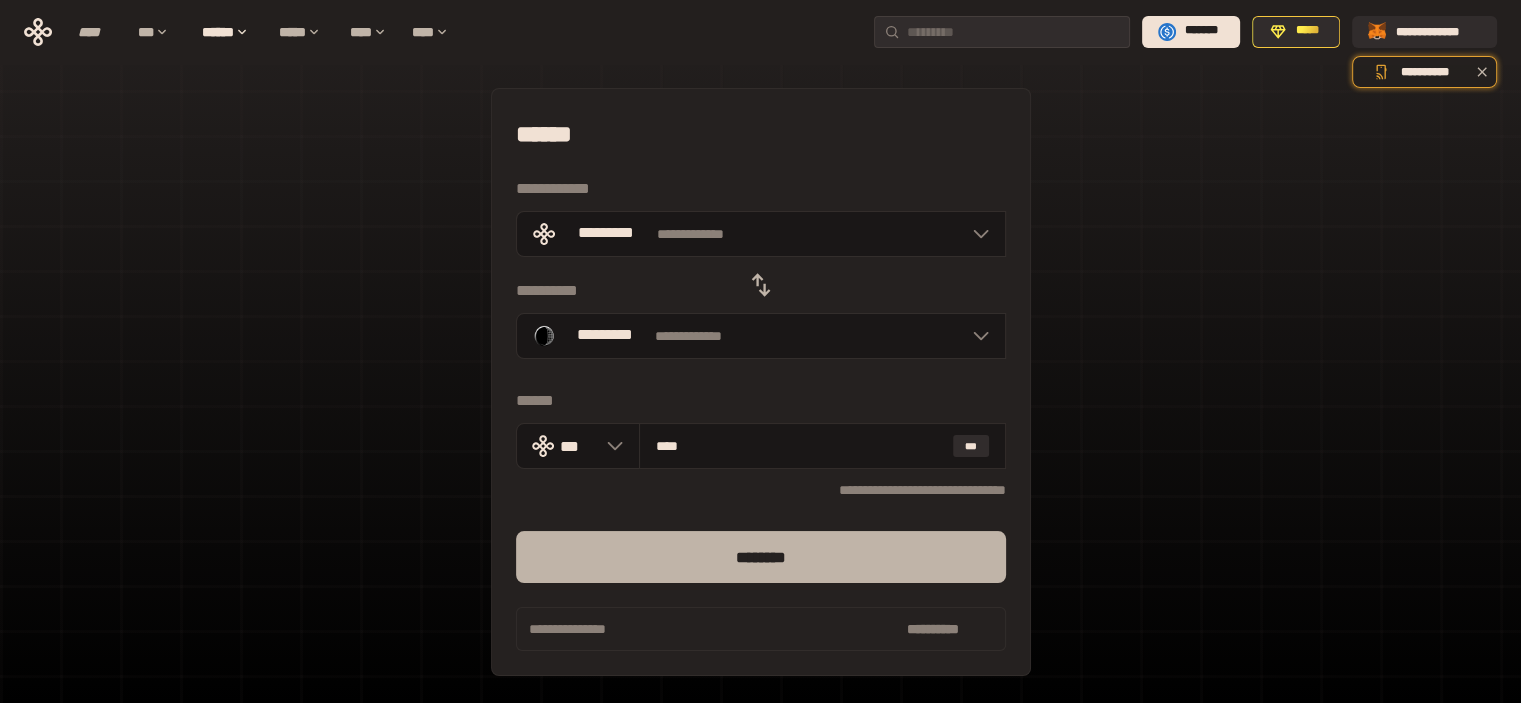 type on "****" 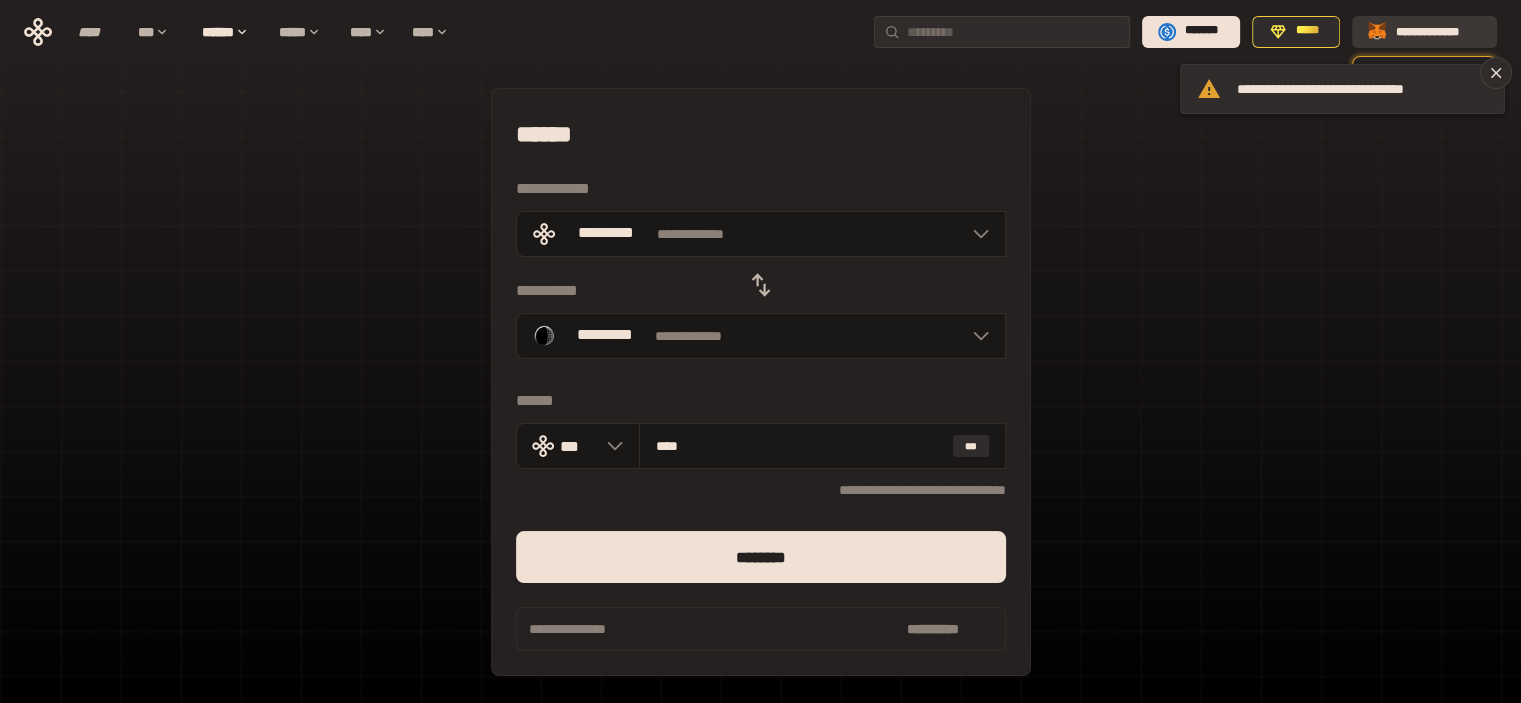 click on "**********" at bounding box center (1438, 31) 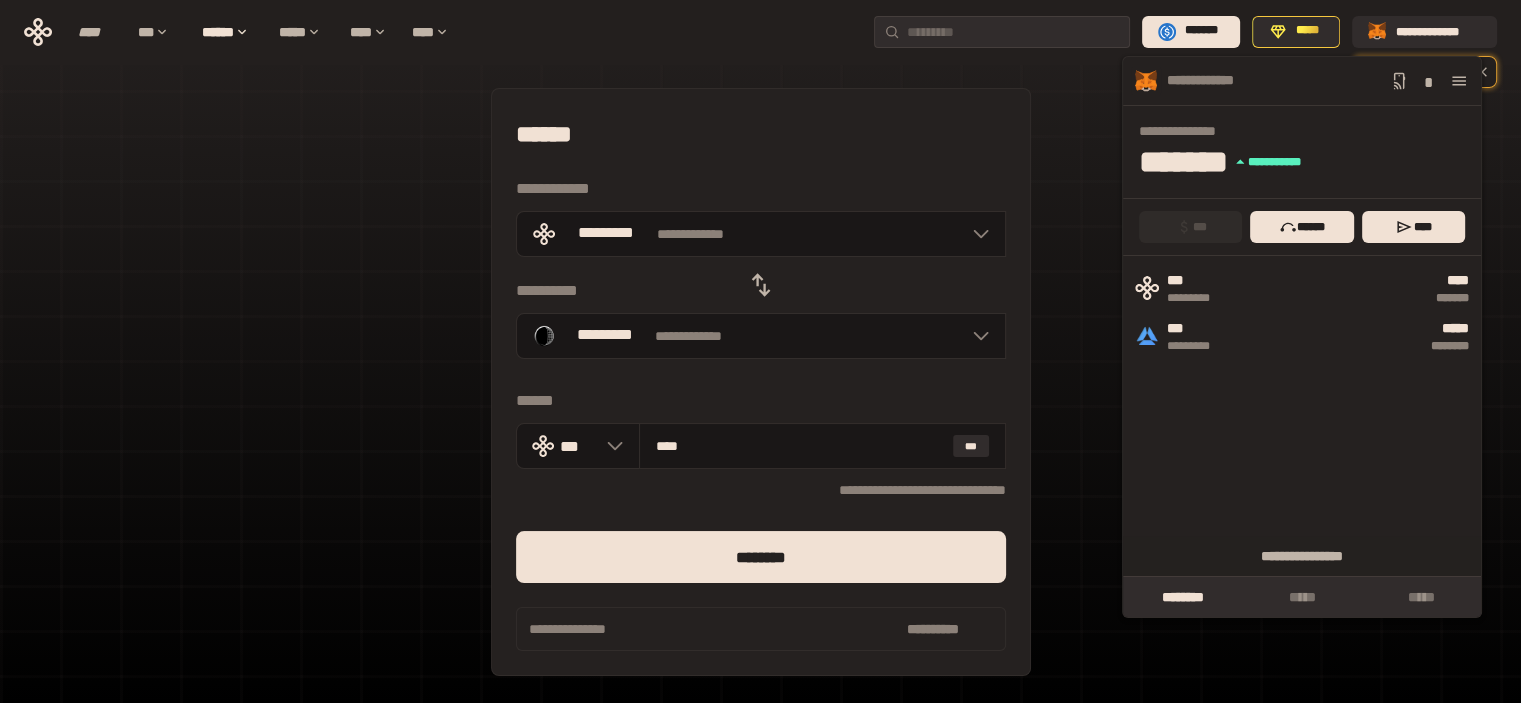 click 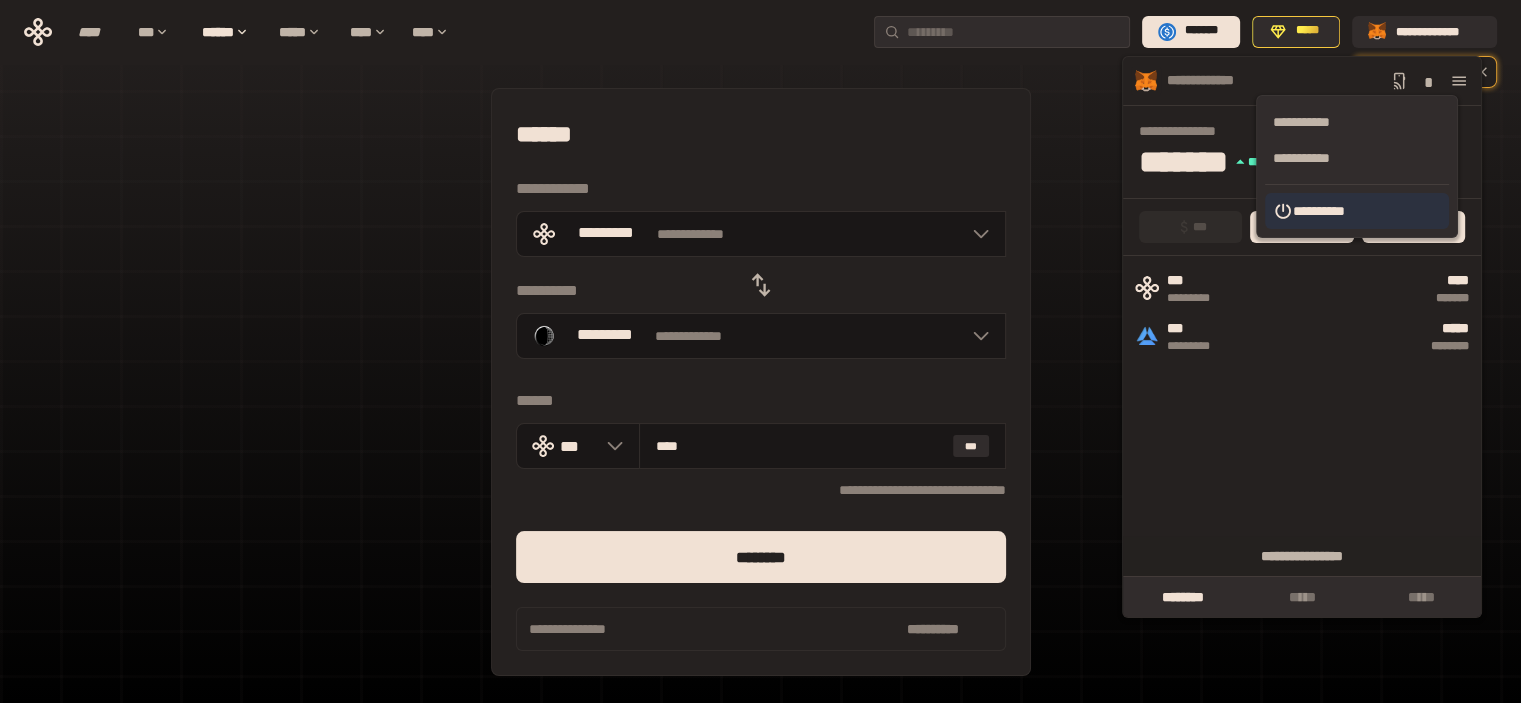 click on "**********" at bounding box center (1357, 211) 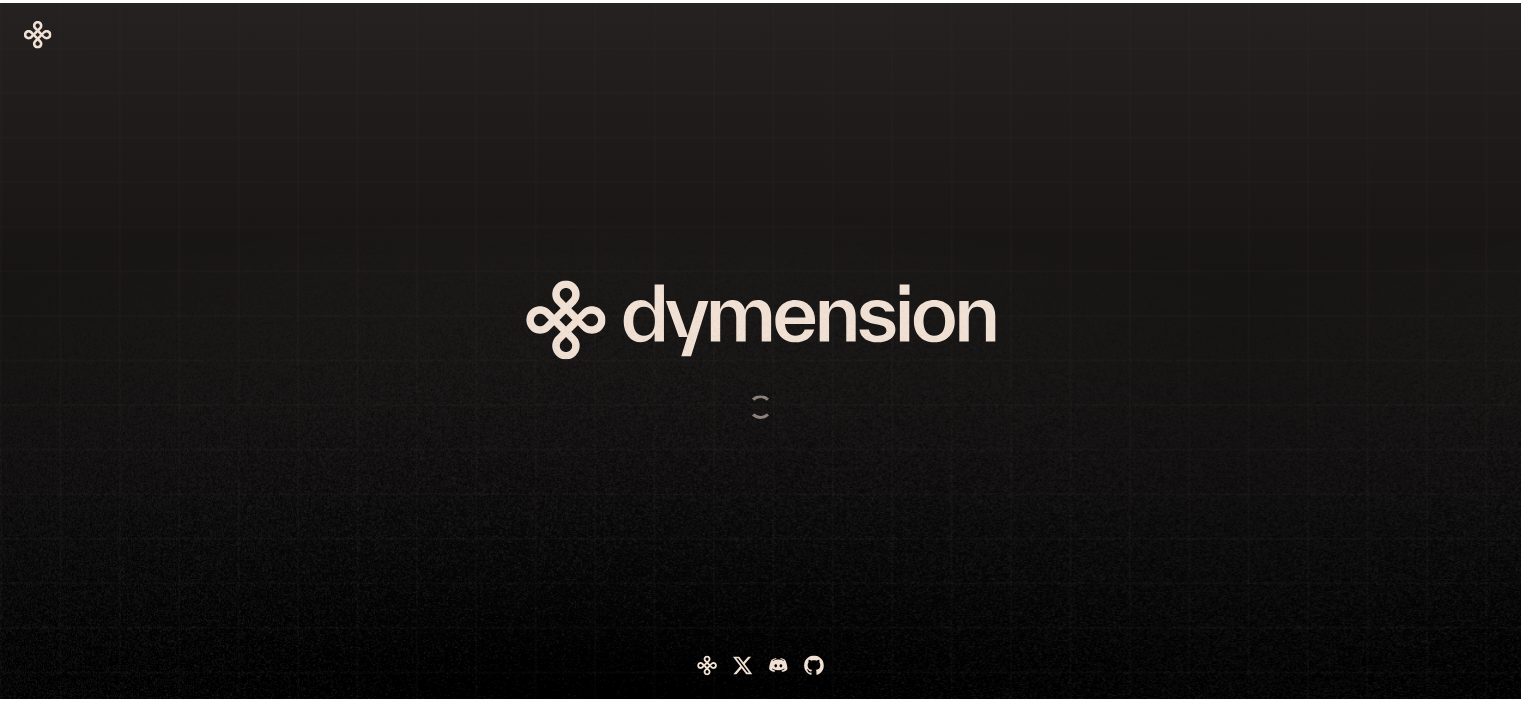 scroll, scrollTop: 0, scrollLeft: 0, axis: both 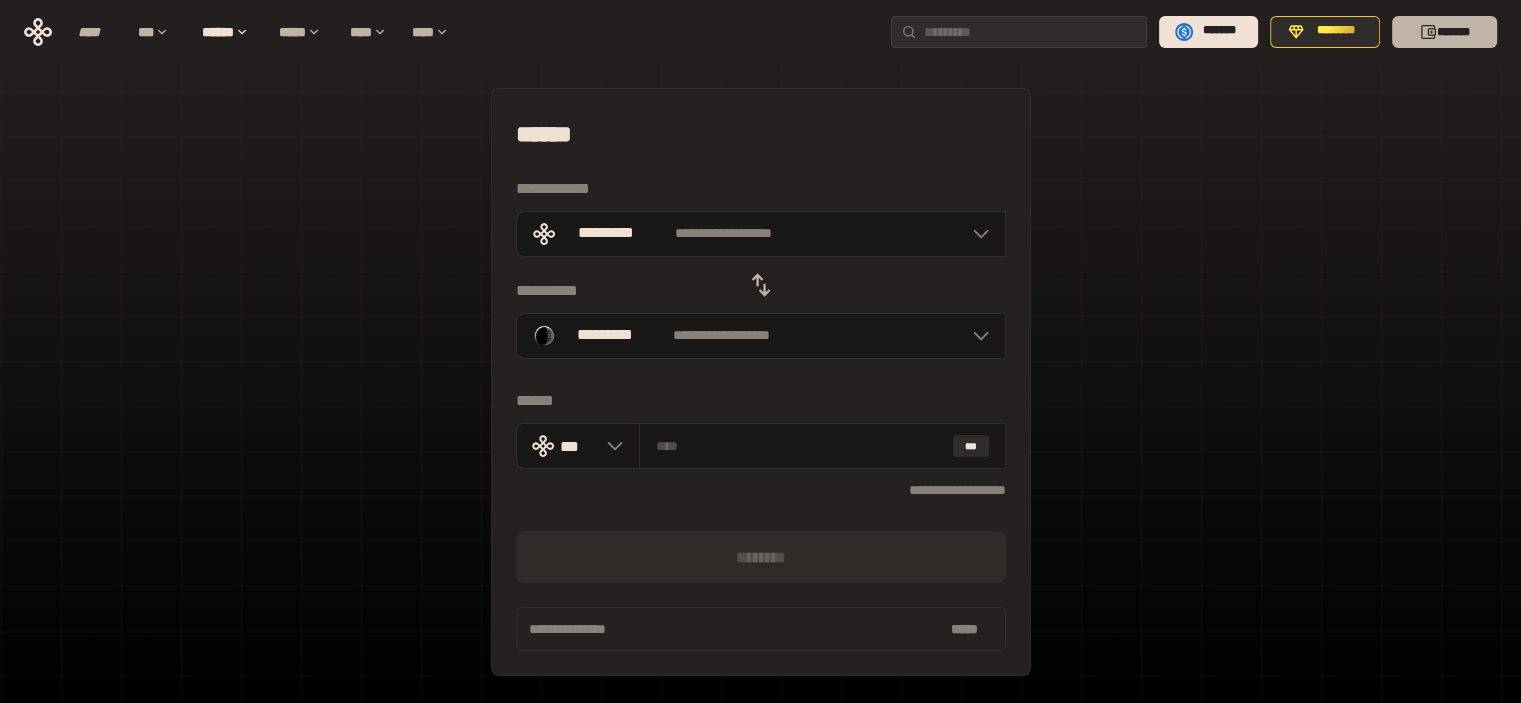 click on "*******" at bounding box center (1444, 32) 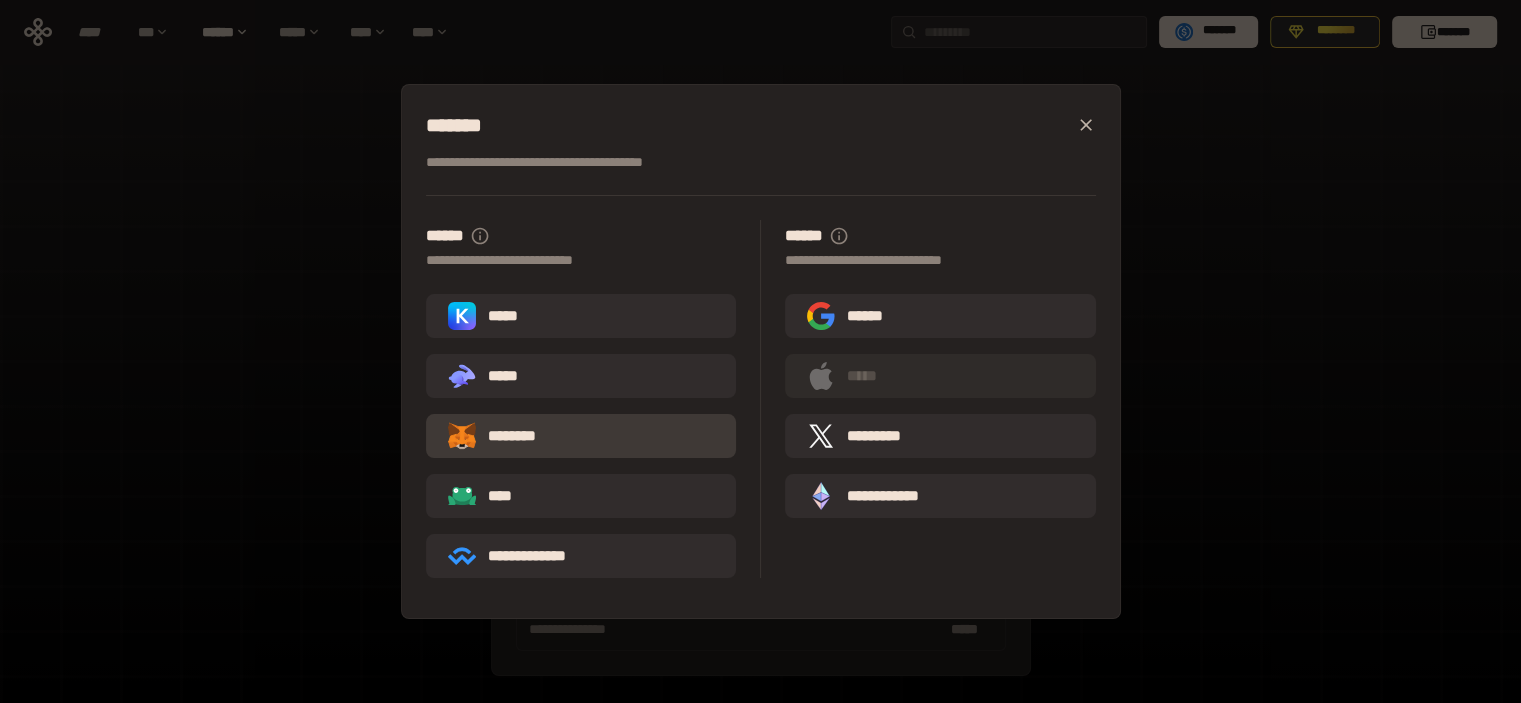 click on "********" at bounding box center (581, 436) 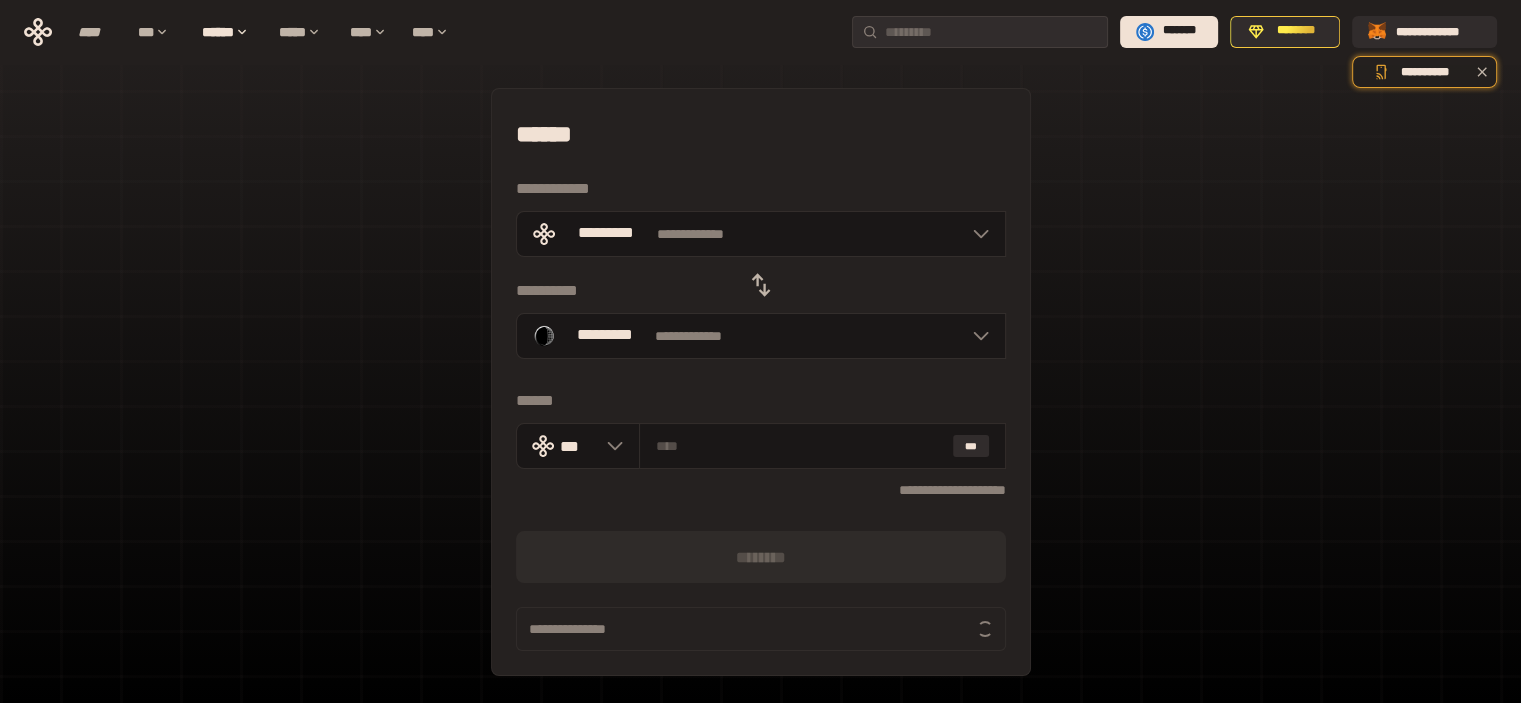 click at bounding box center (800, 446) 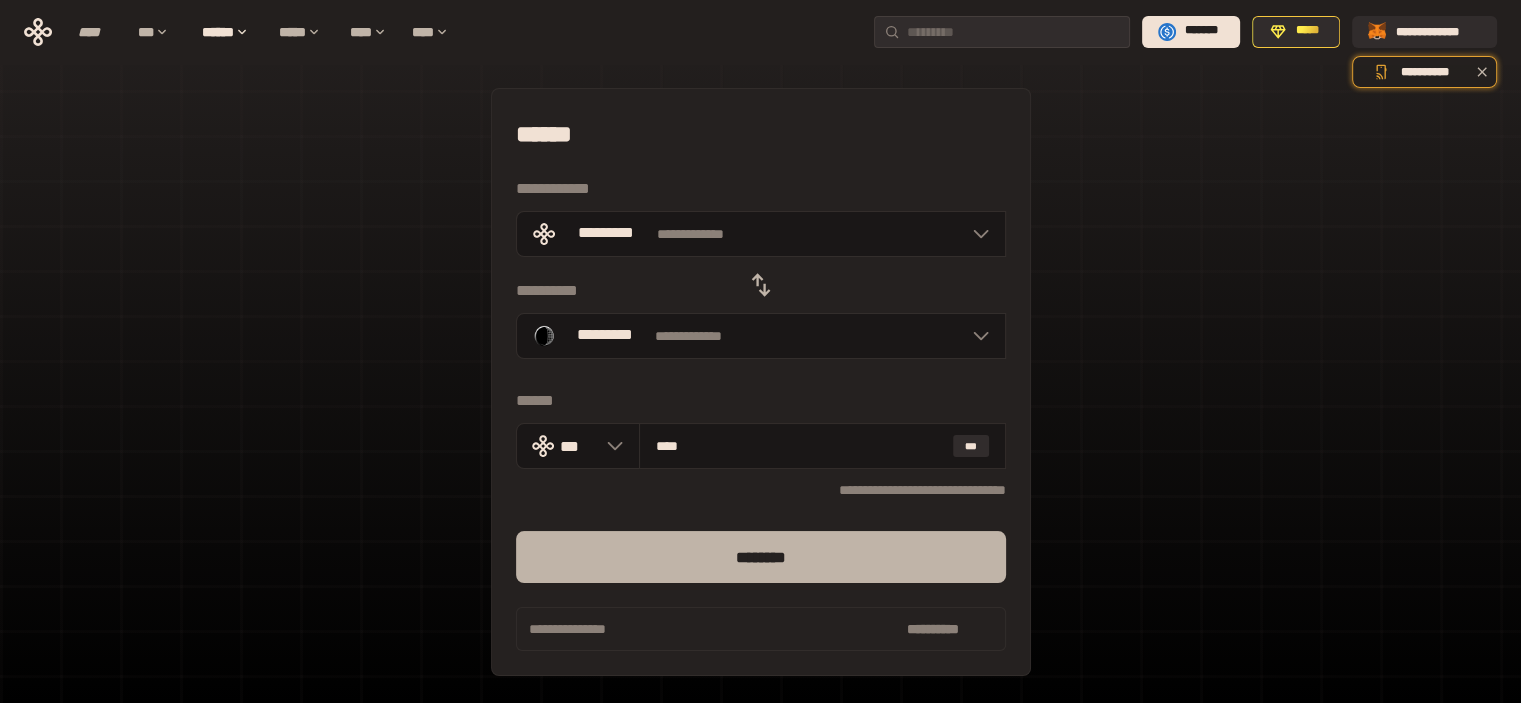 type on "****" 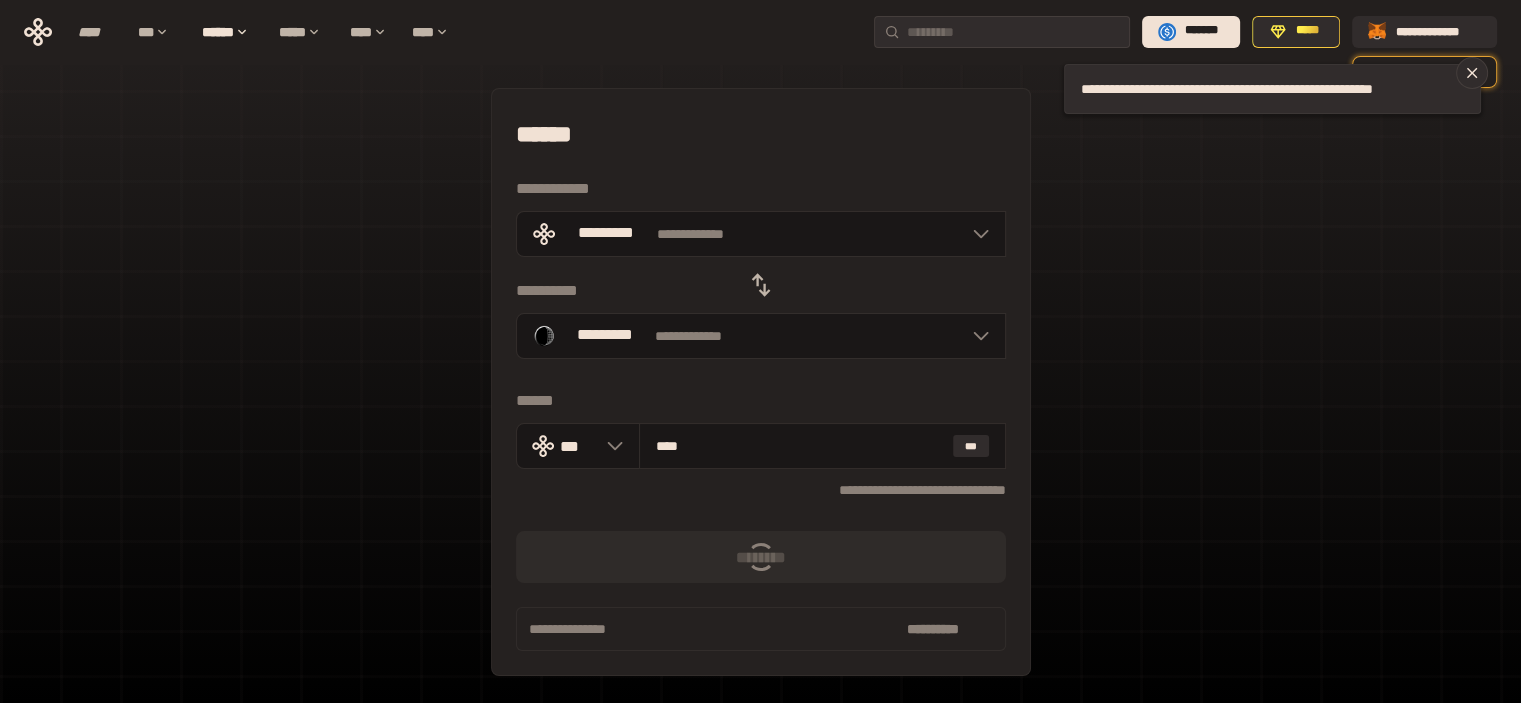 click on "********" at bounding box center (761, 557) 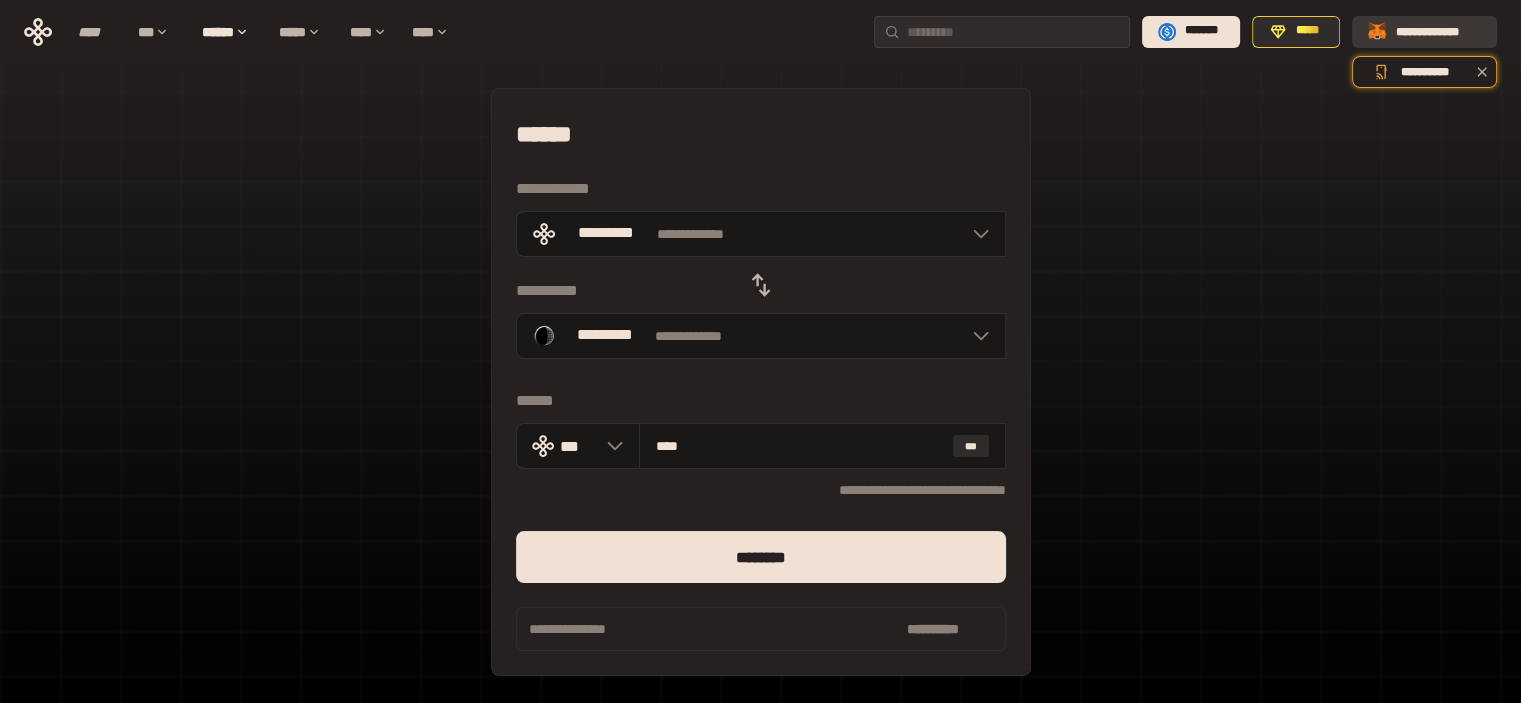 click on "**********" at bounding box center [1438, 31] 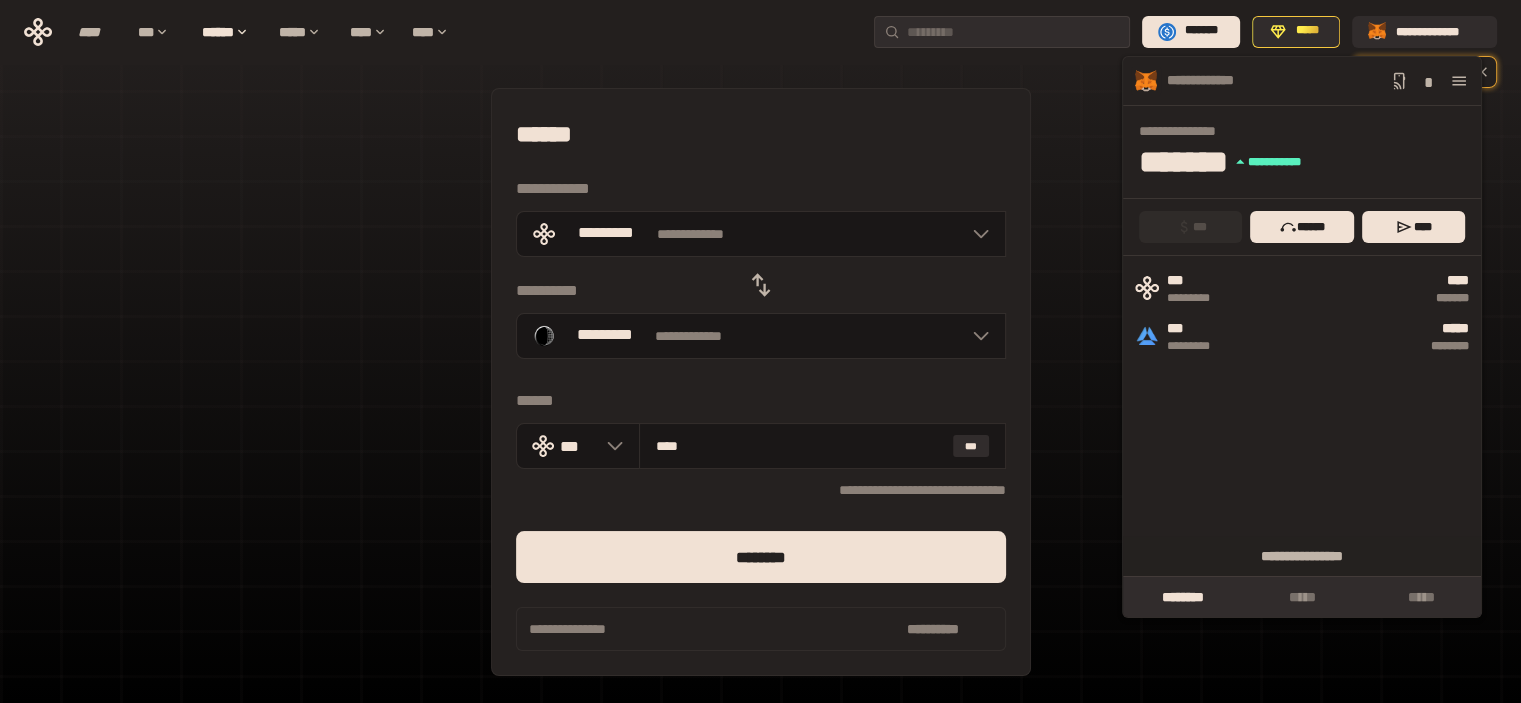 click at bounding box center (1459, 81) 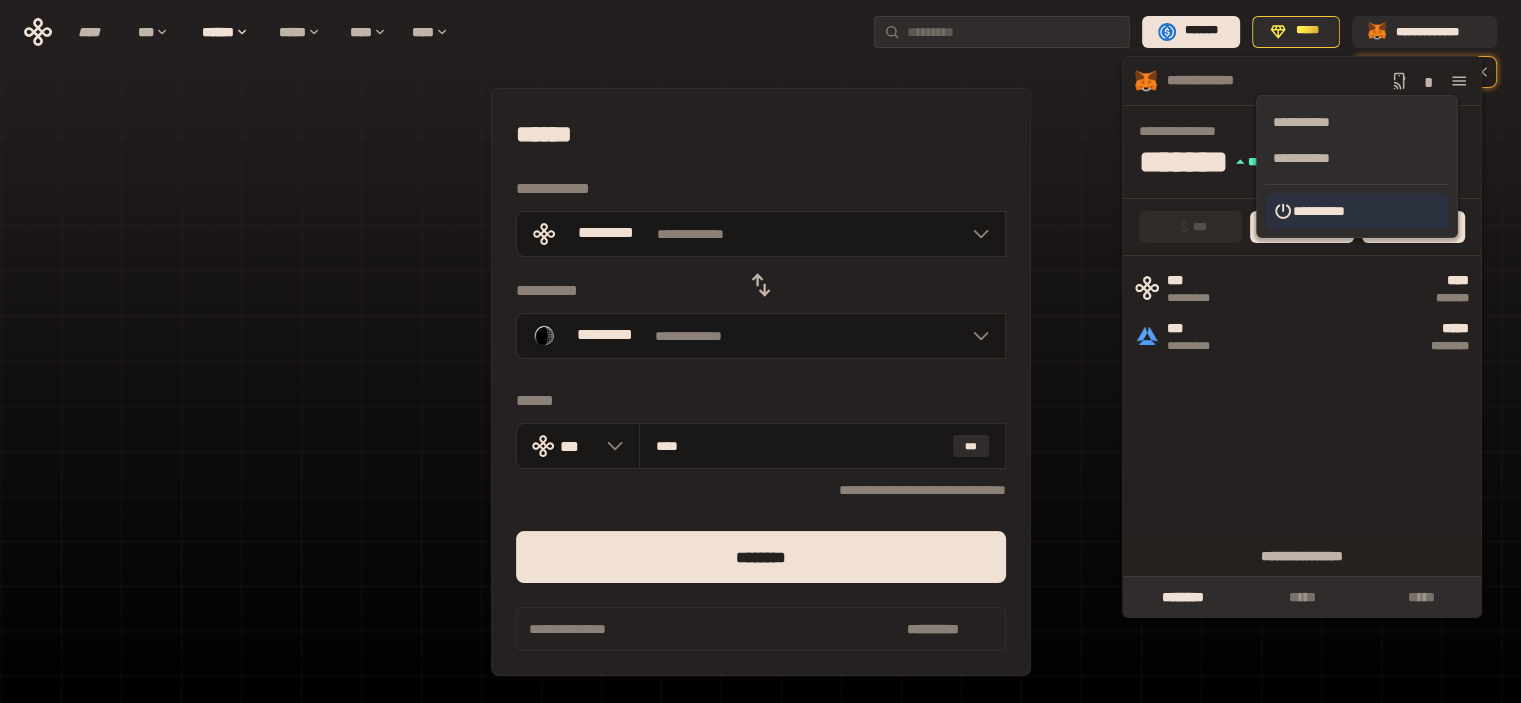 click on "**********" at bounding box center [1357, 211] 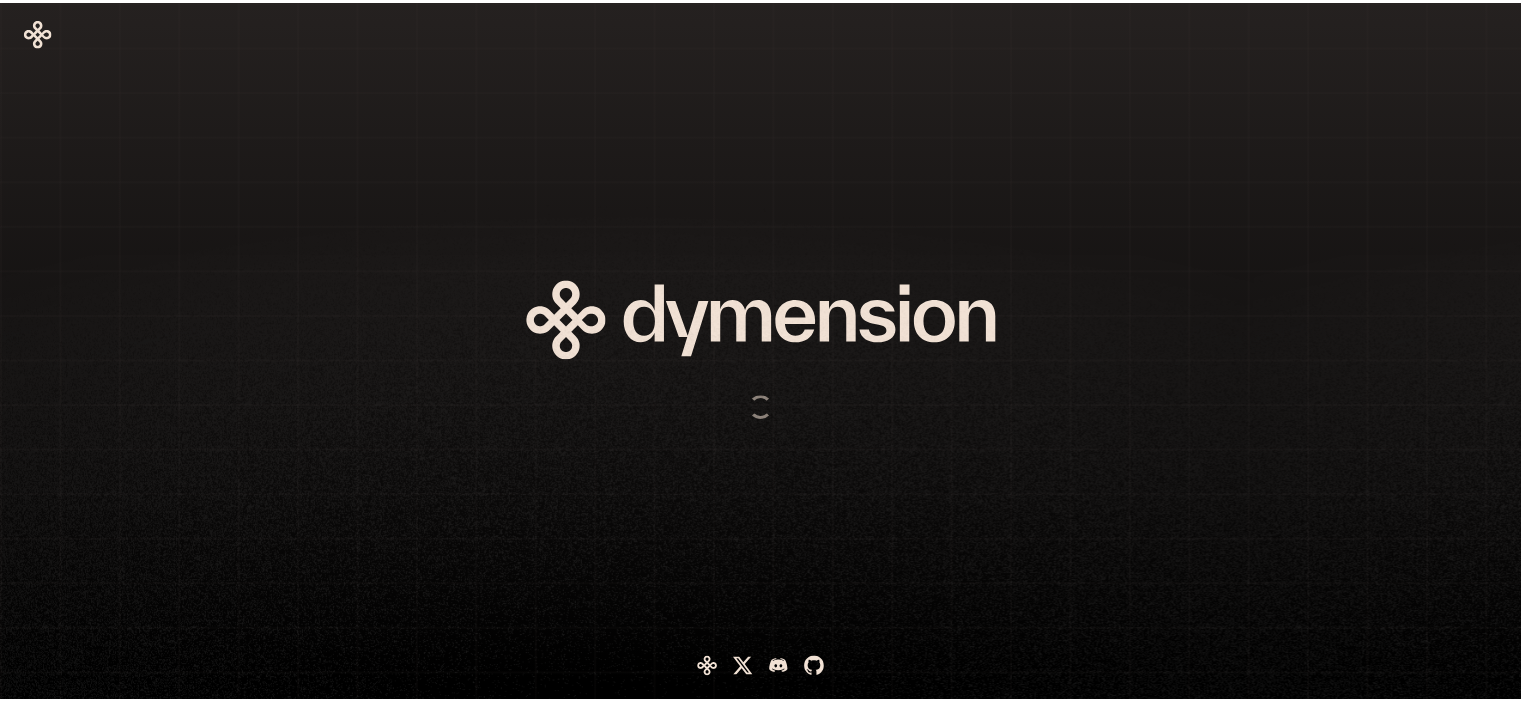scroll, scrollTop: 0, scrollLeft: 0, axis: both 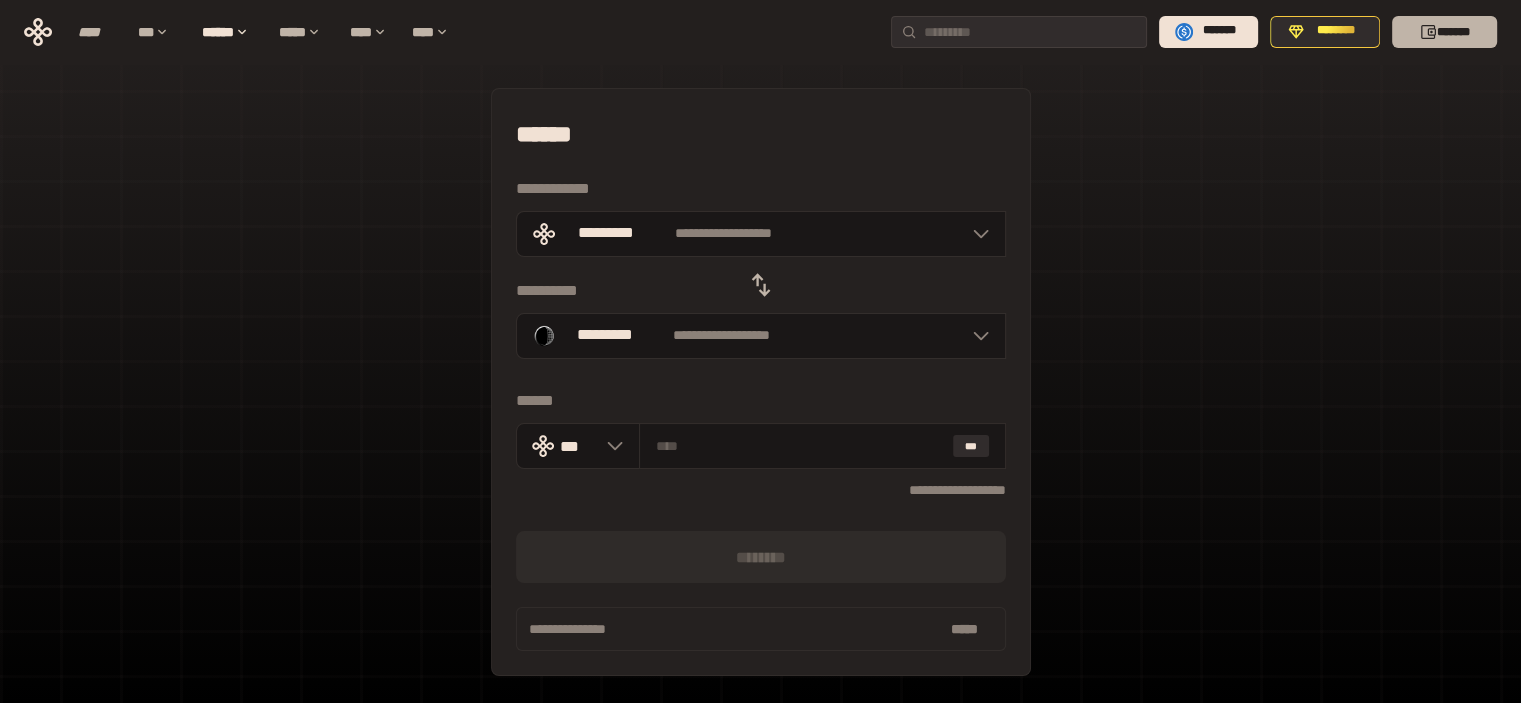 click on "*******" at bounding box center [1444, 32] 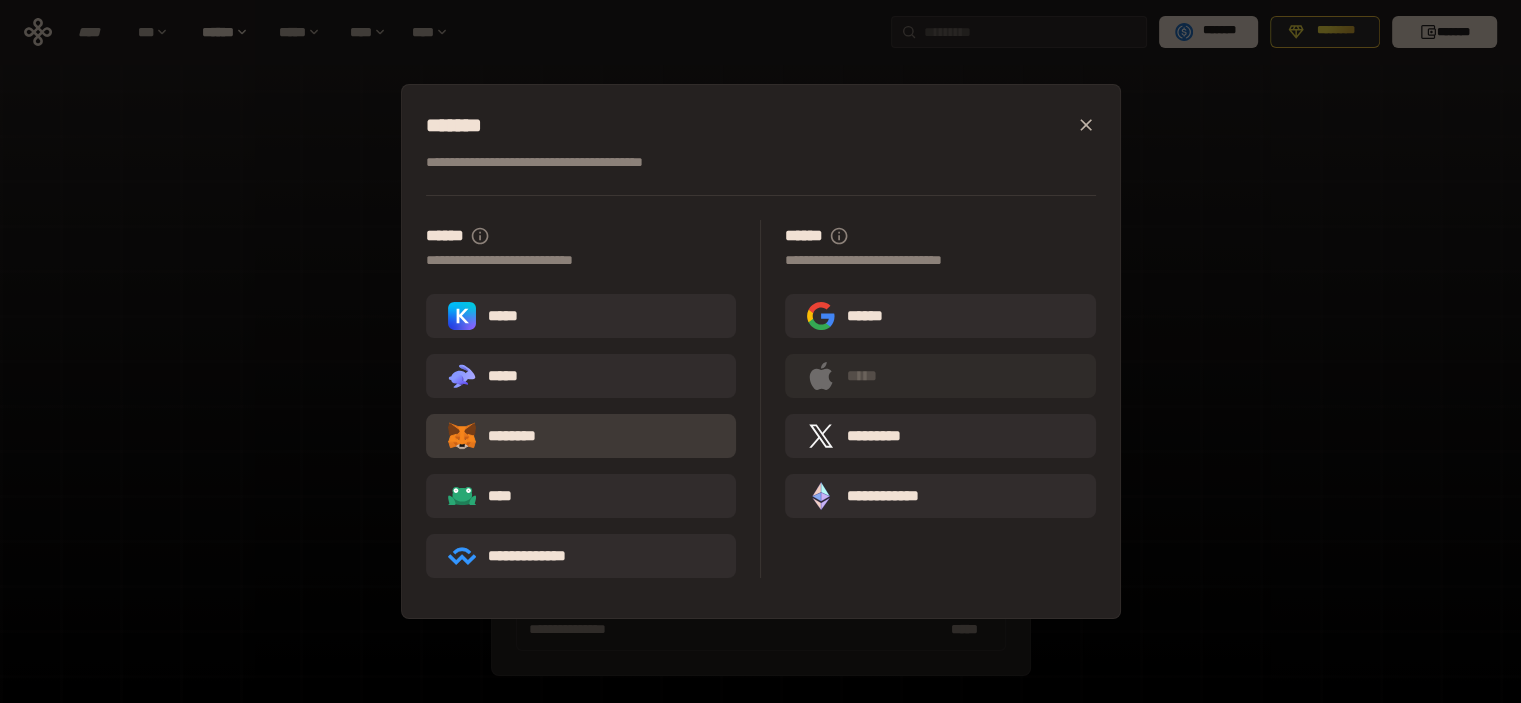 click on "********" at bounding box center [506, 436] 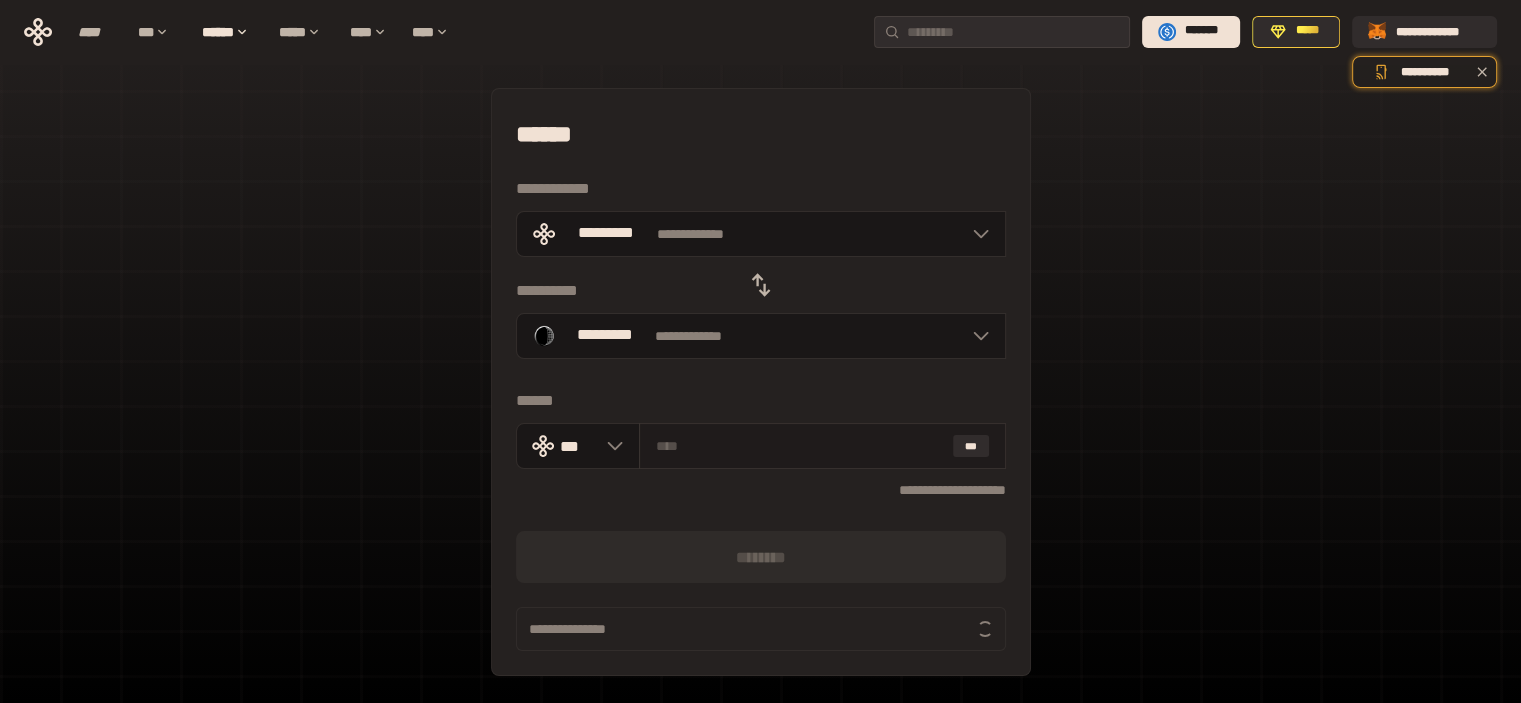click at bounding box center [800, 446] 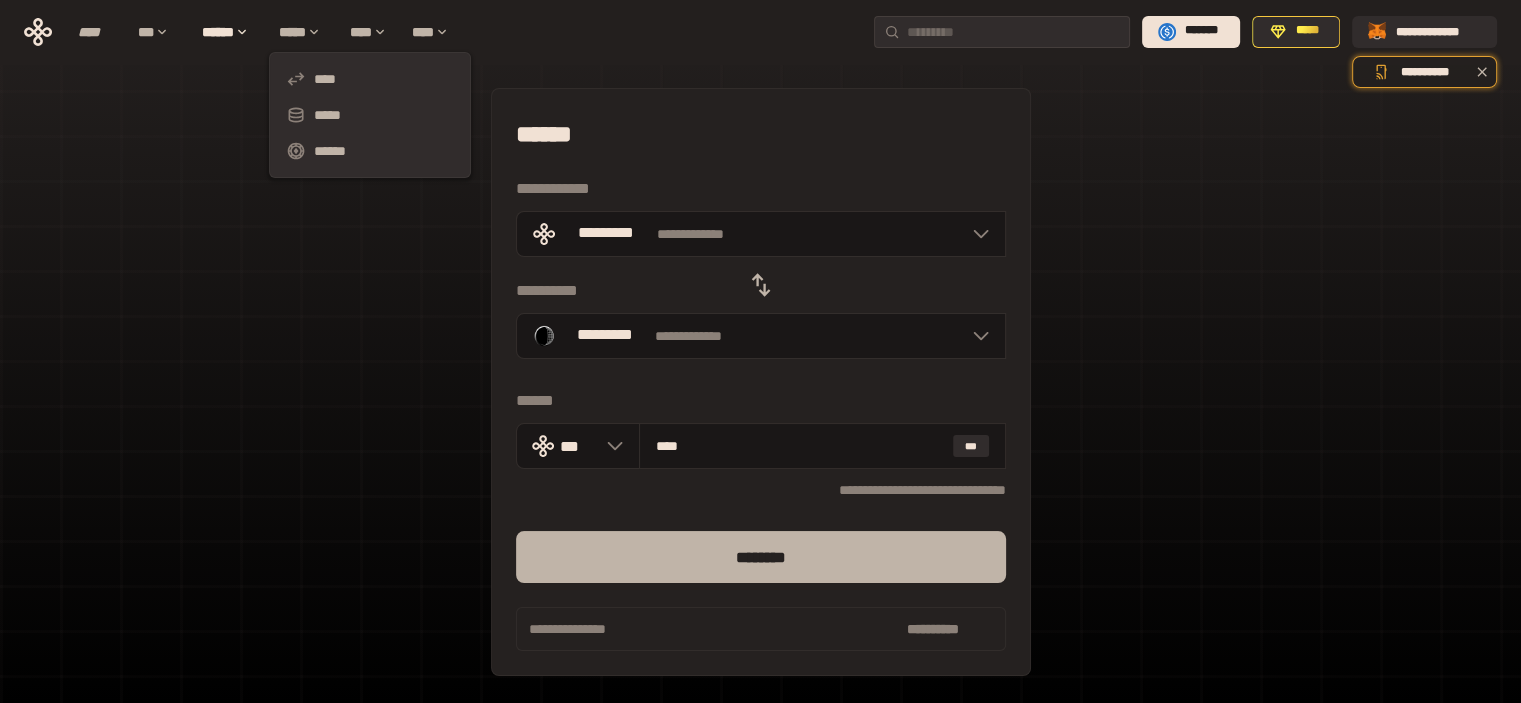 type on "****" 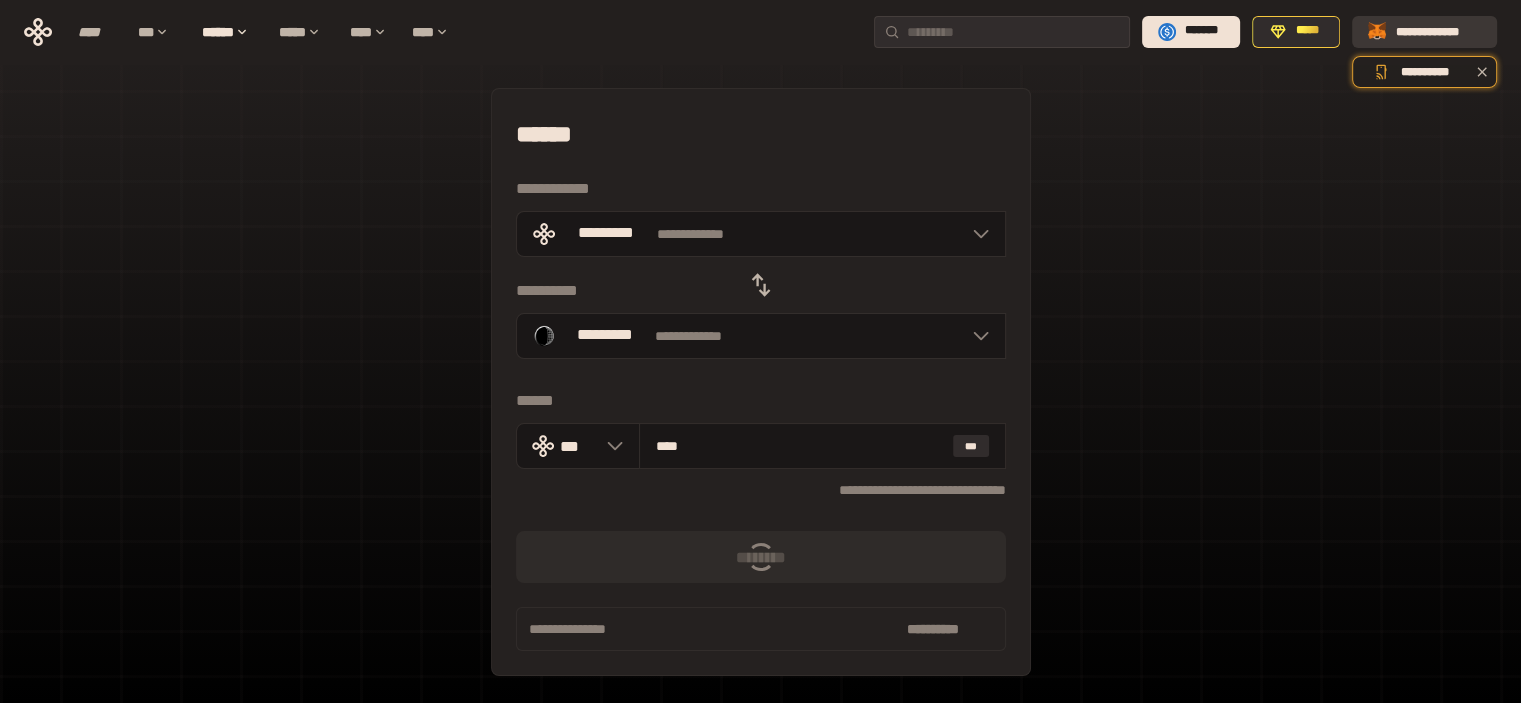 click on "**********" at bounding box center (1438, 31) 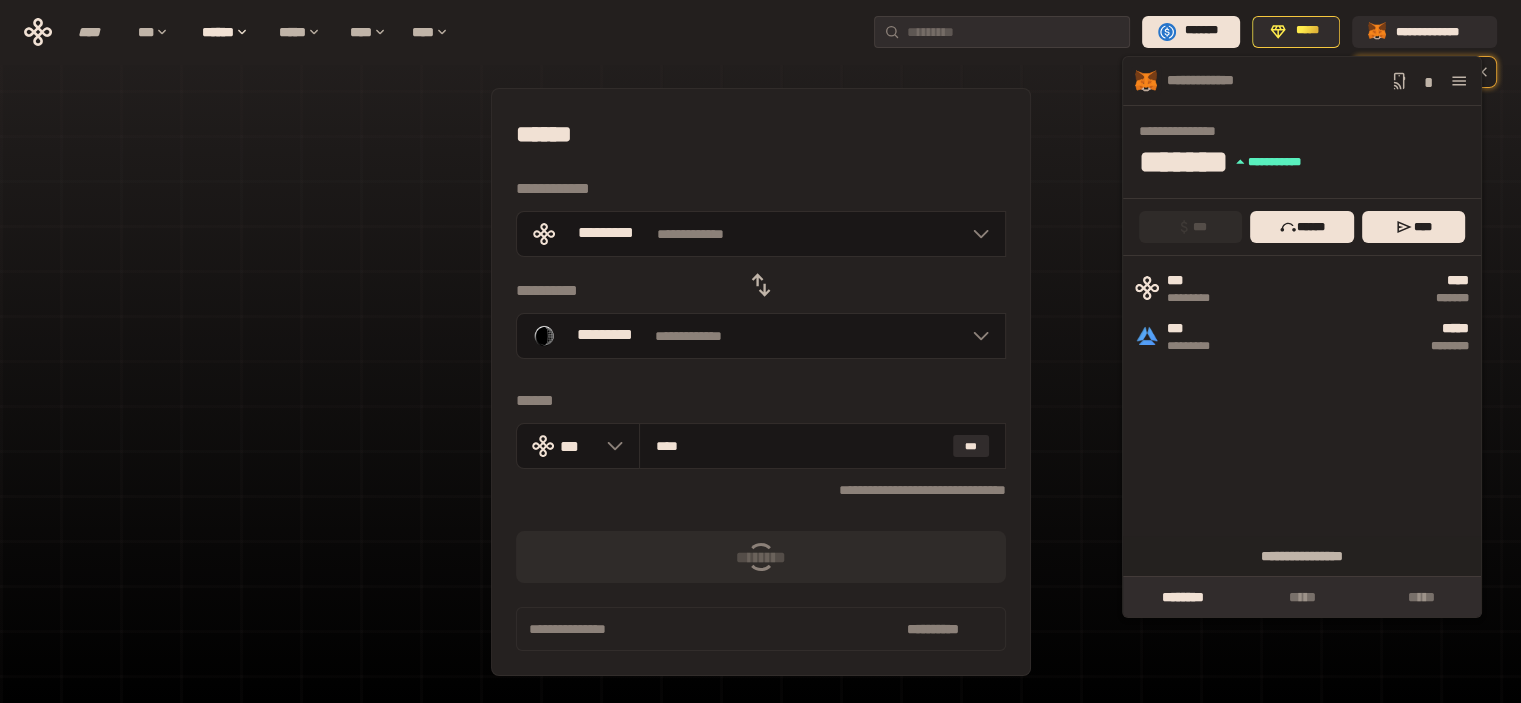 click on "**********" at bounding box center (760, 445) 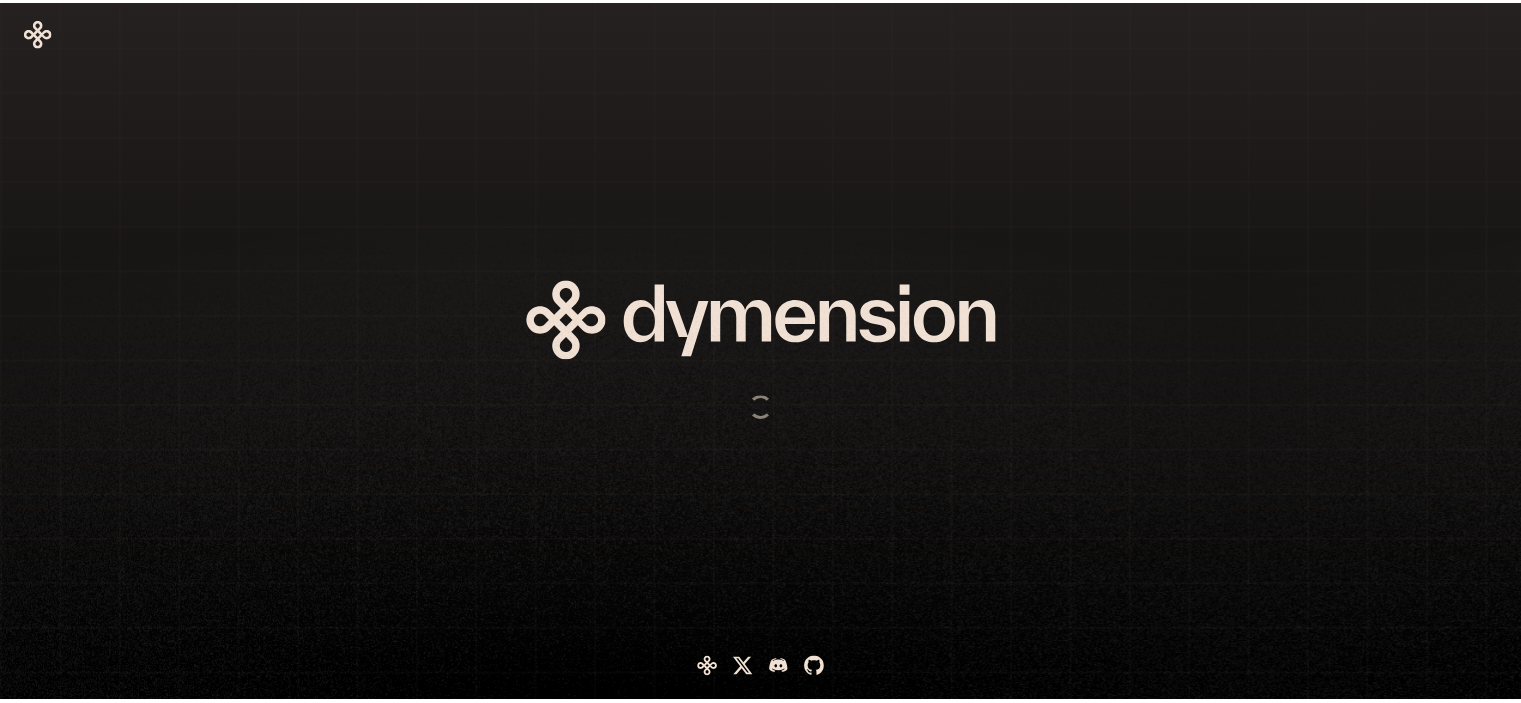 scroll, scrollTop: 0, scrollLeft: 0, axis: both 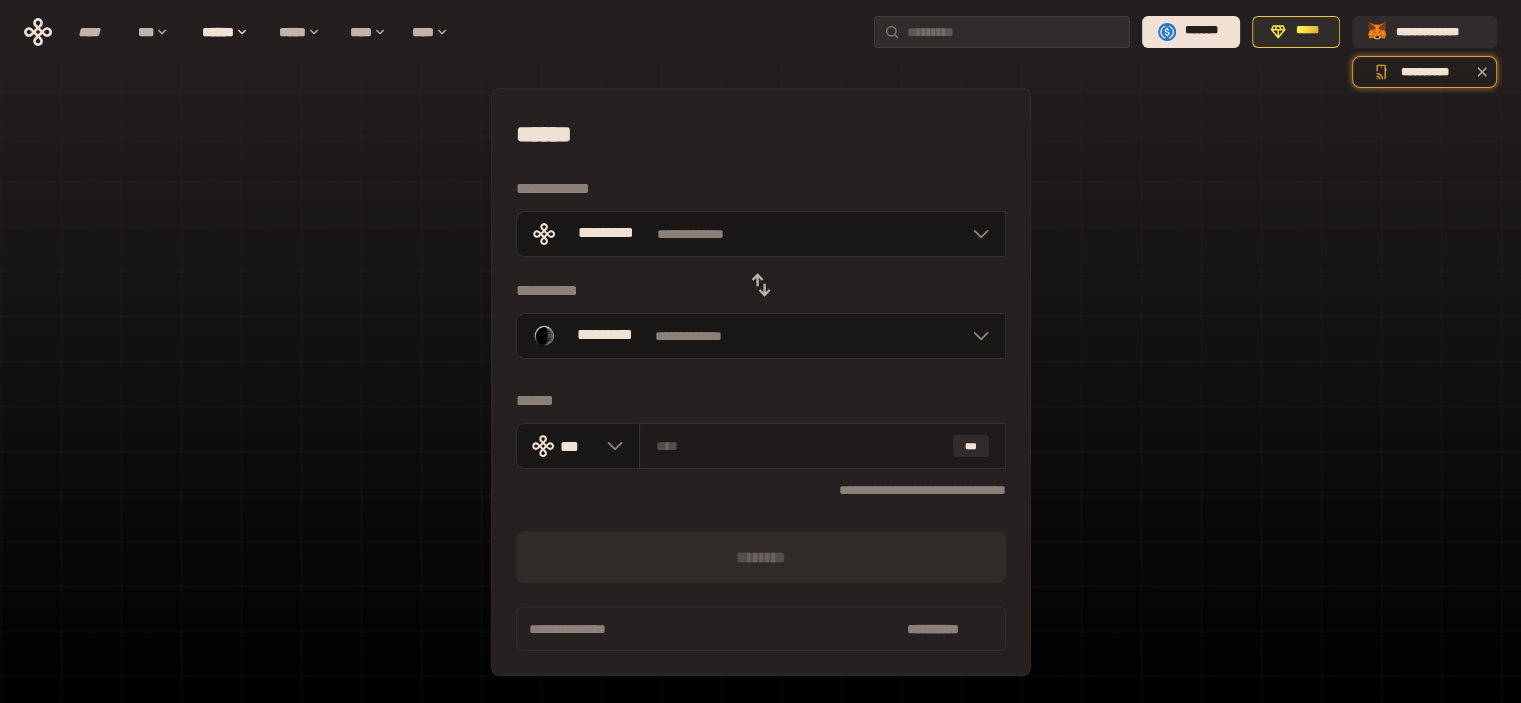 click at bounding box center [800, 446] 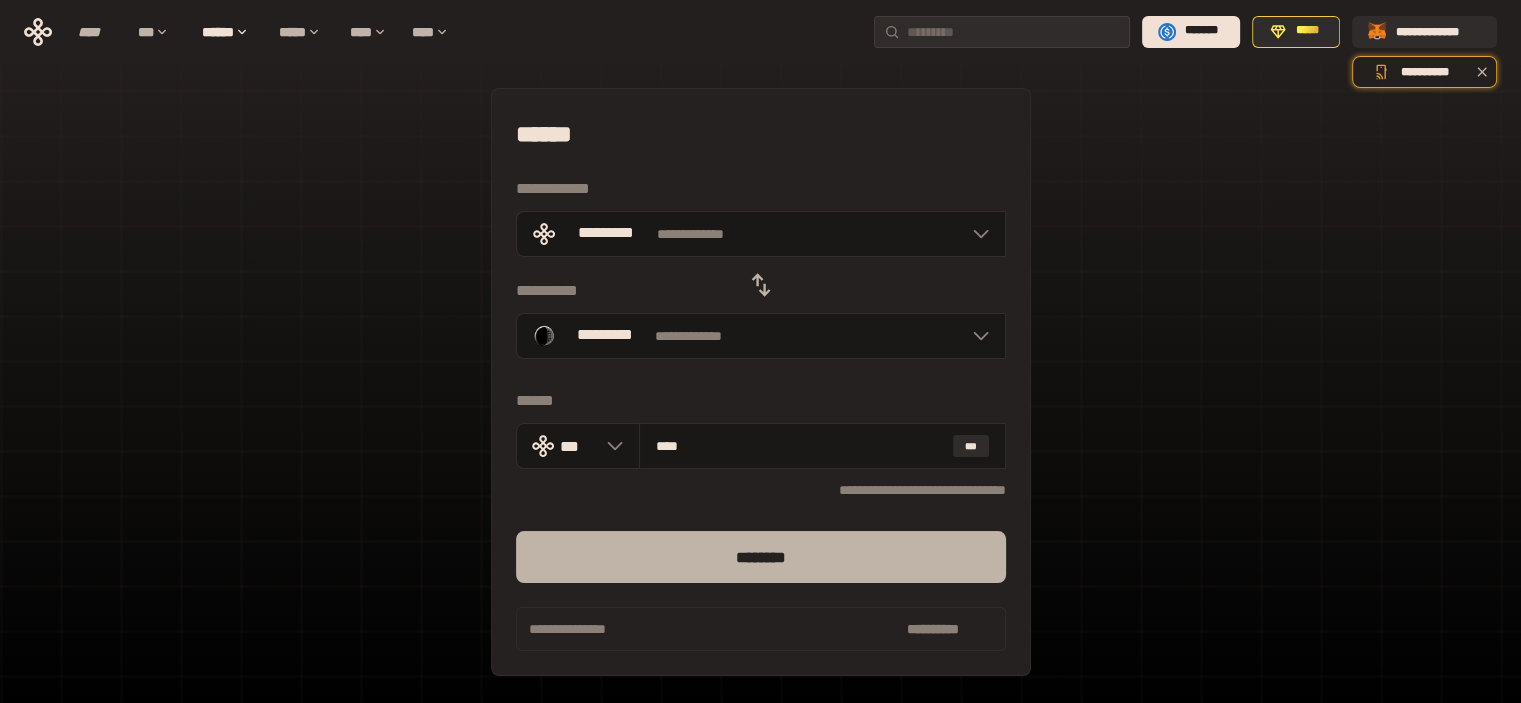 type on "****" 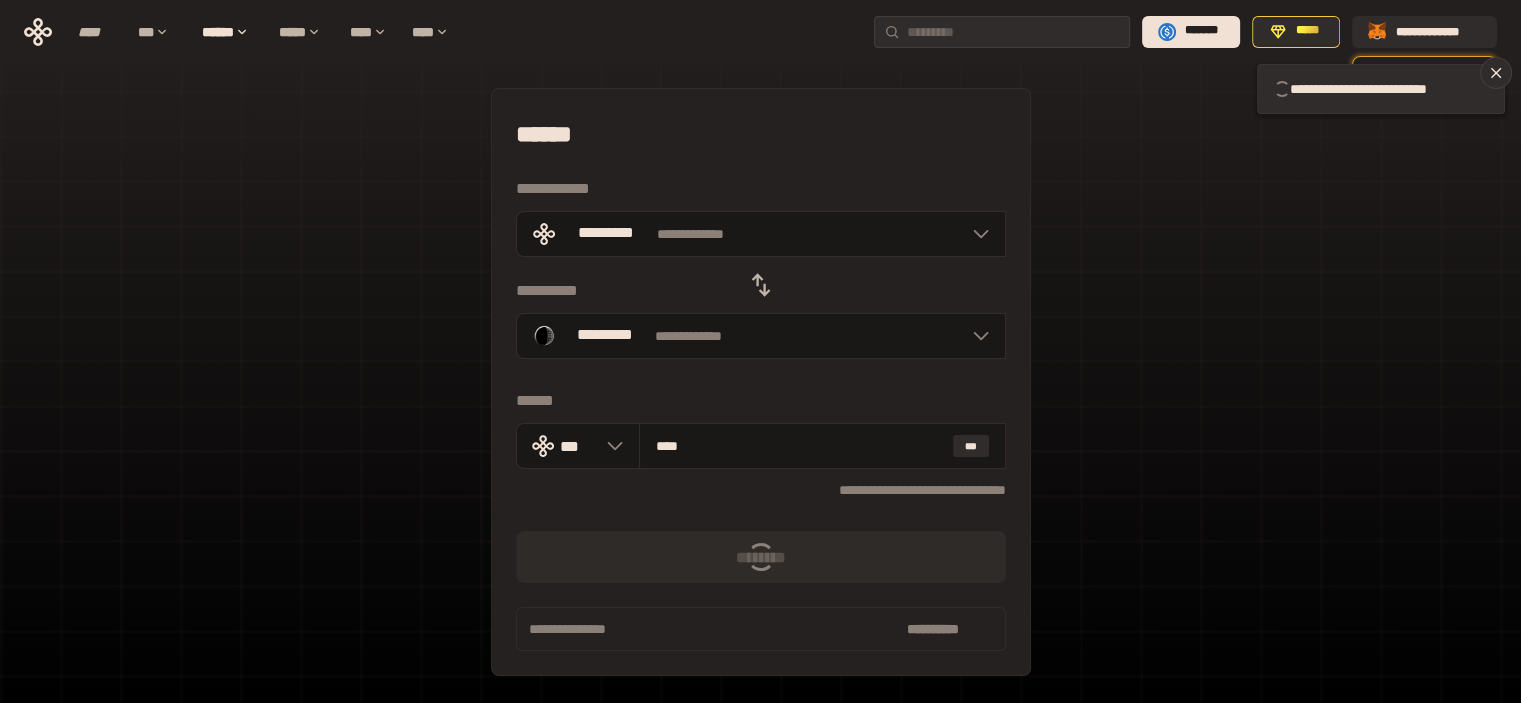 type 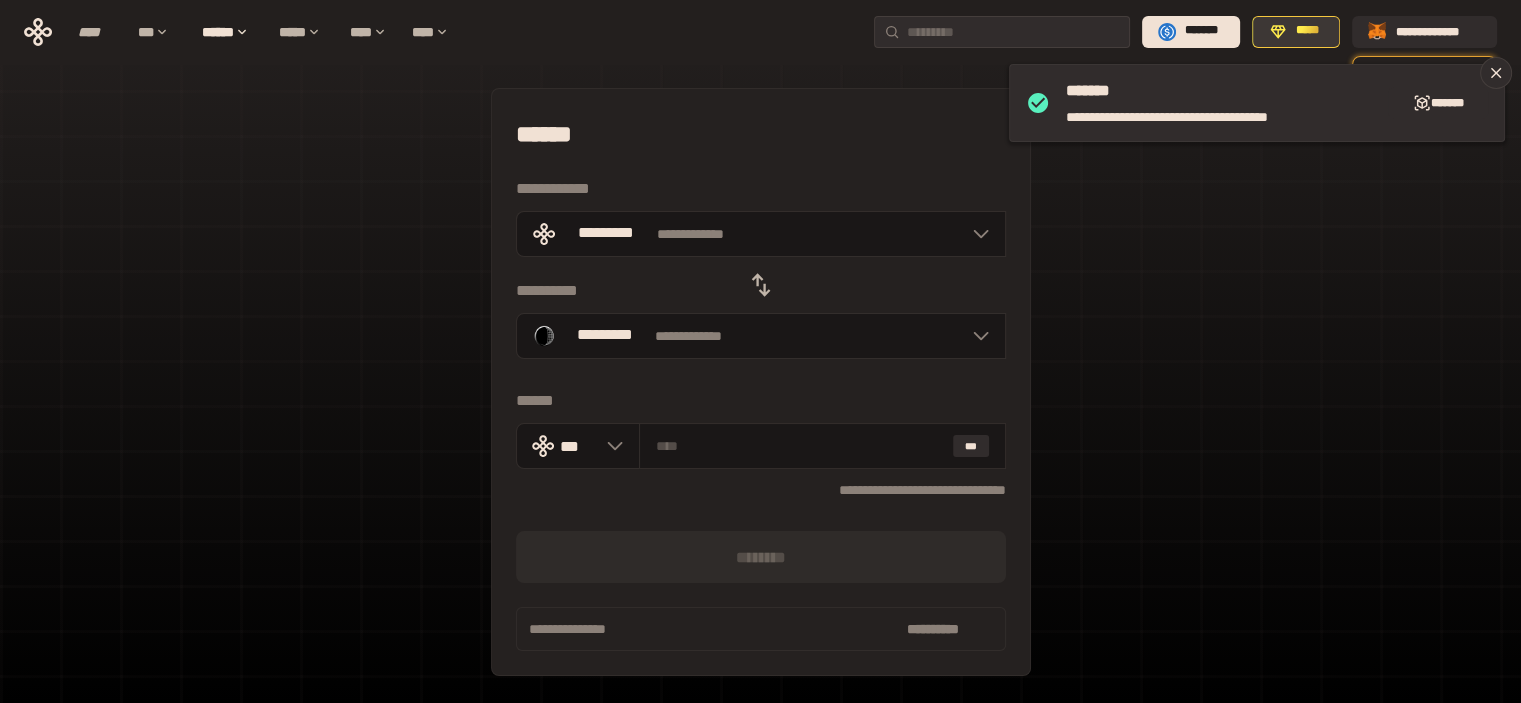 click 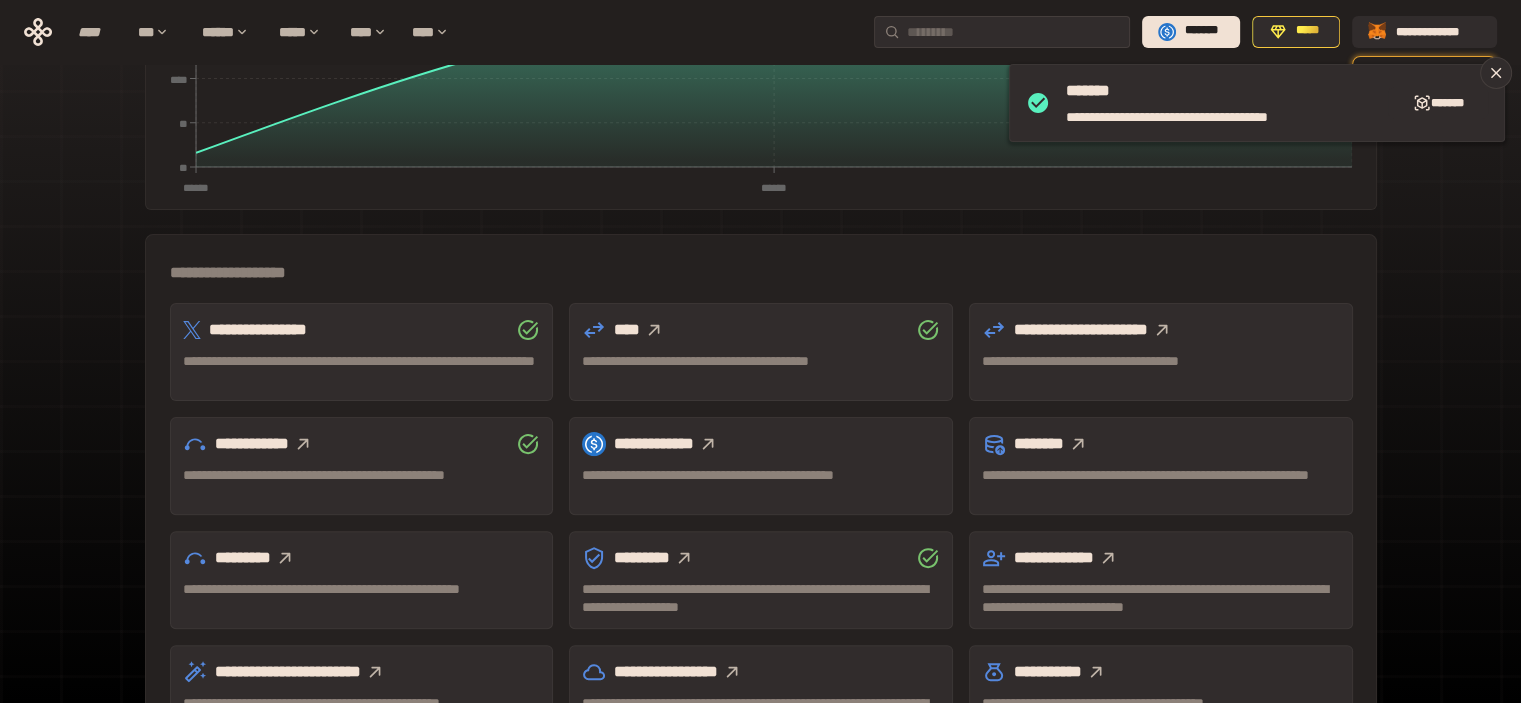 scroll, scrollTop: 581, scrollLeft: 0, axis: vertical 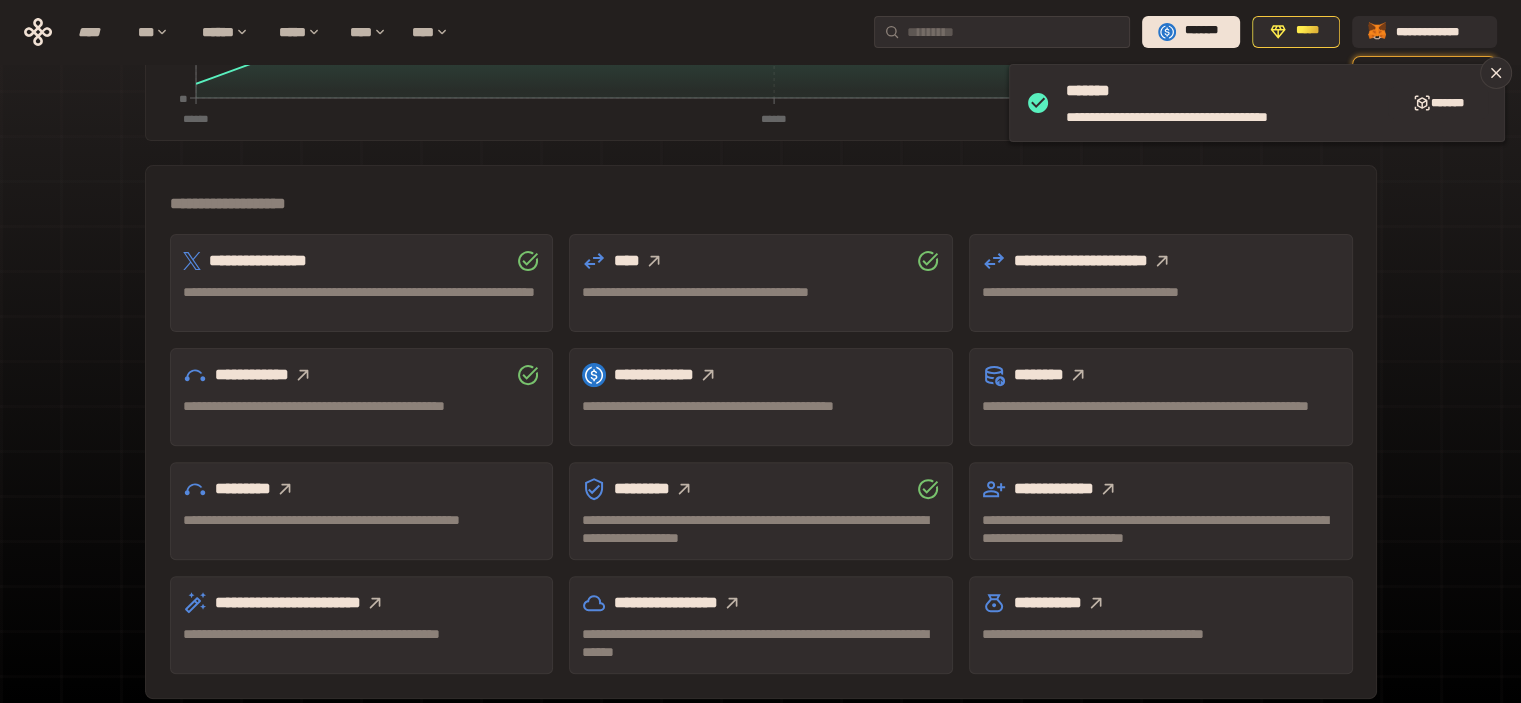 click on "**********" at bounding box center [362, 397] 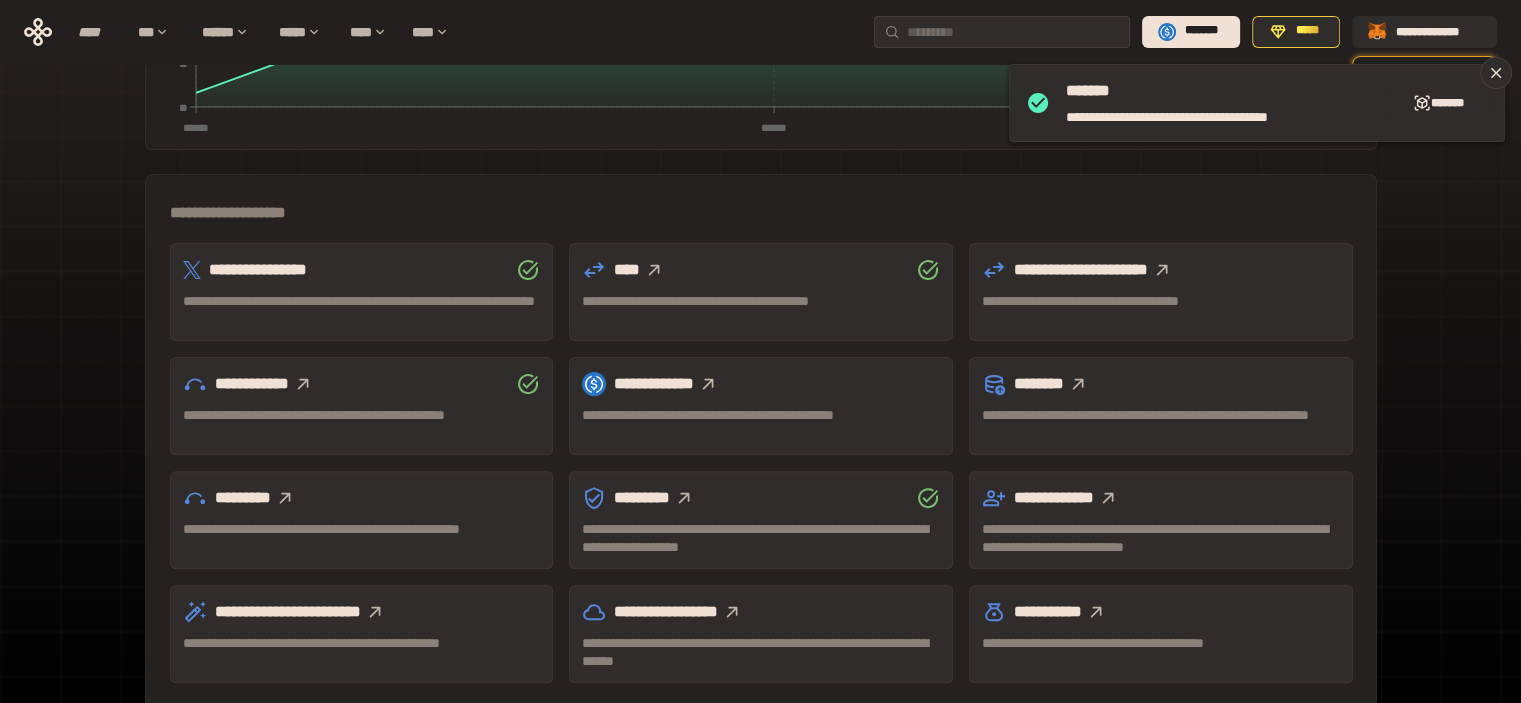 scroll, scrollTop: 581, scrollLeft: 0, axis: vertical 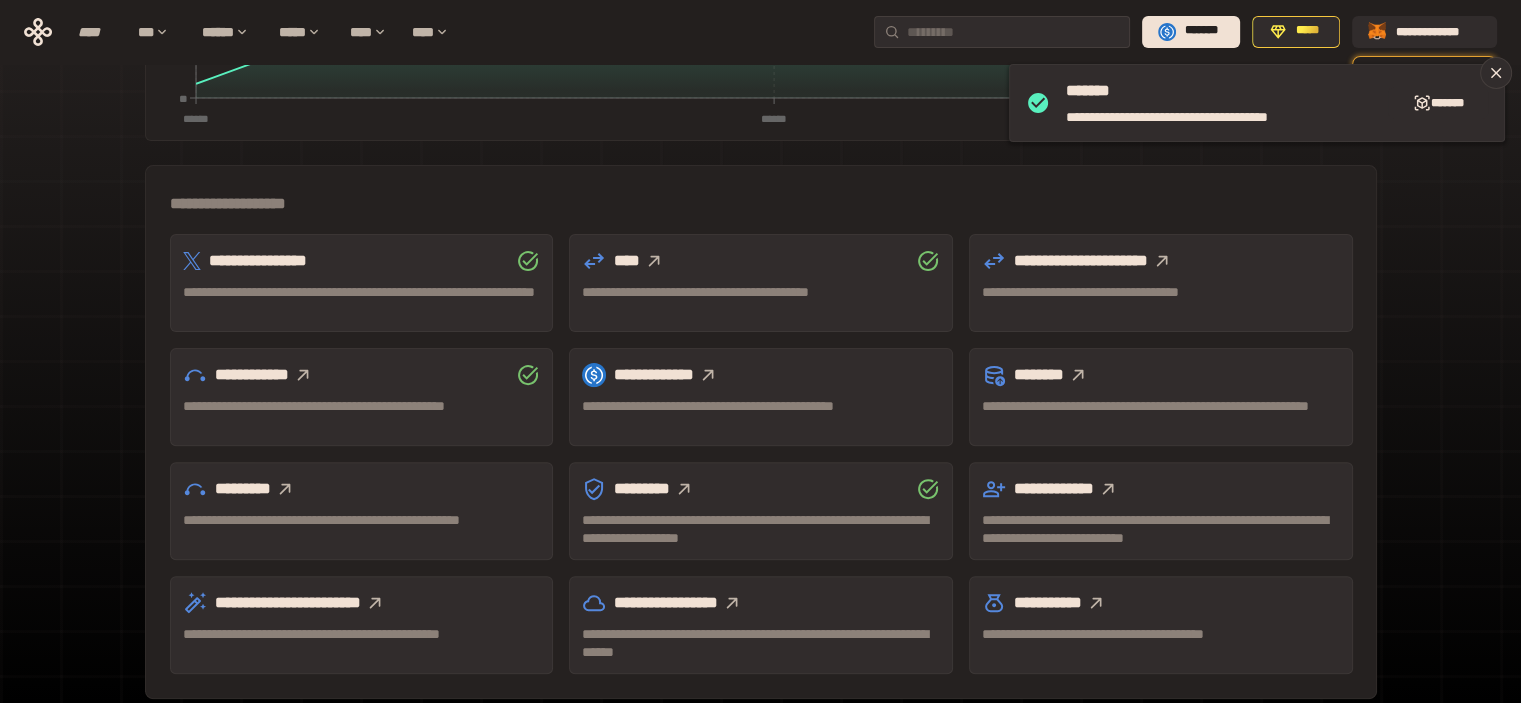 click on "**********" at bounding box center (362, 511) 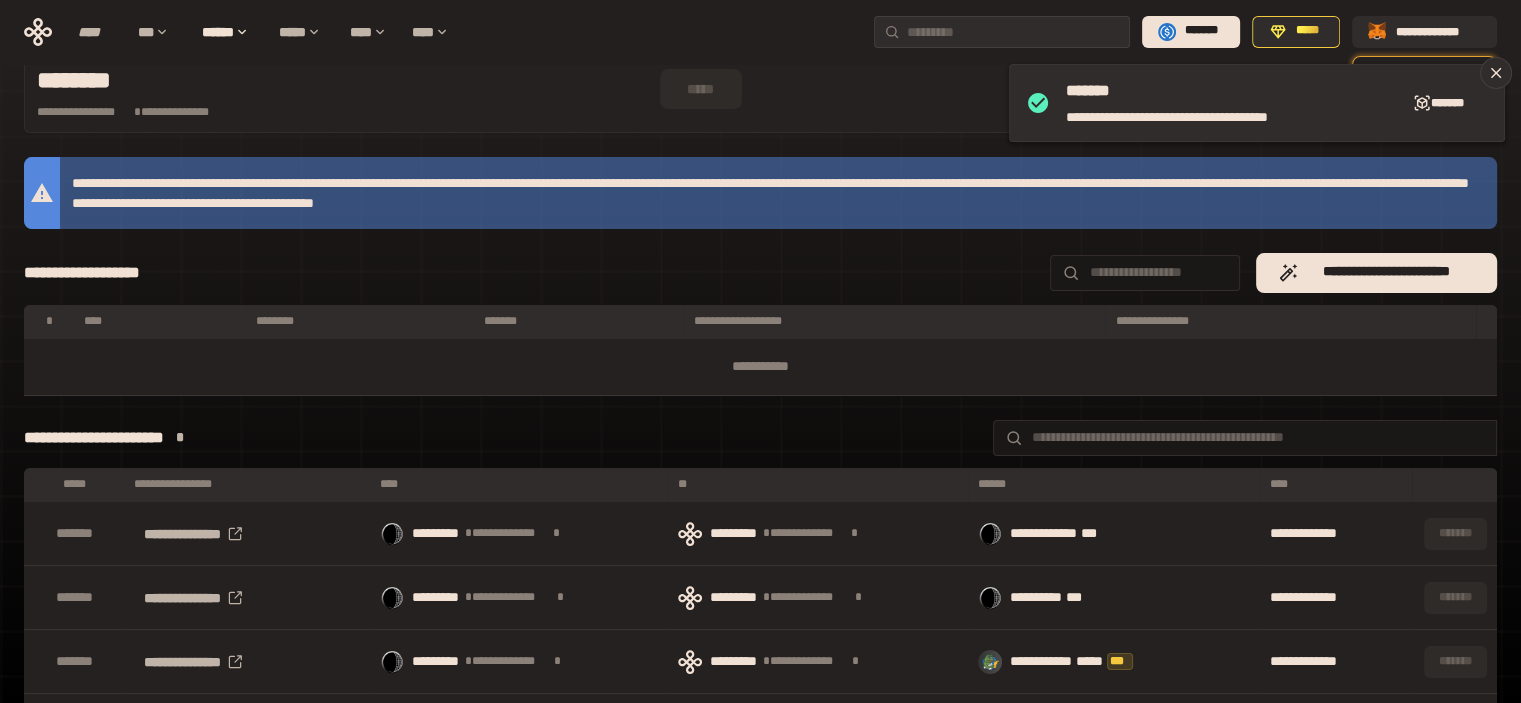 scroll, scrollTop: 227, scrollLeft: 0, axis: vertical 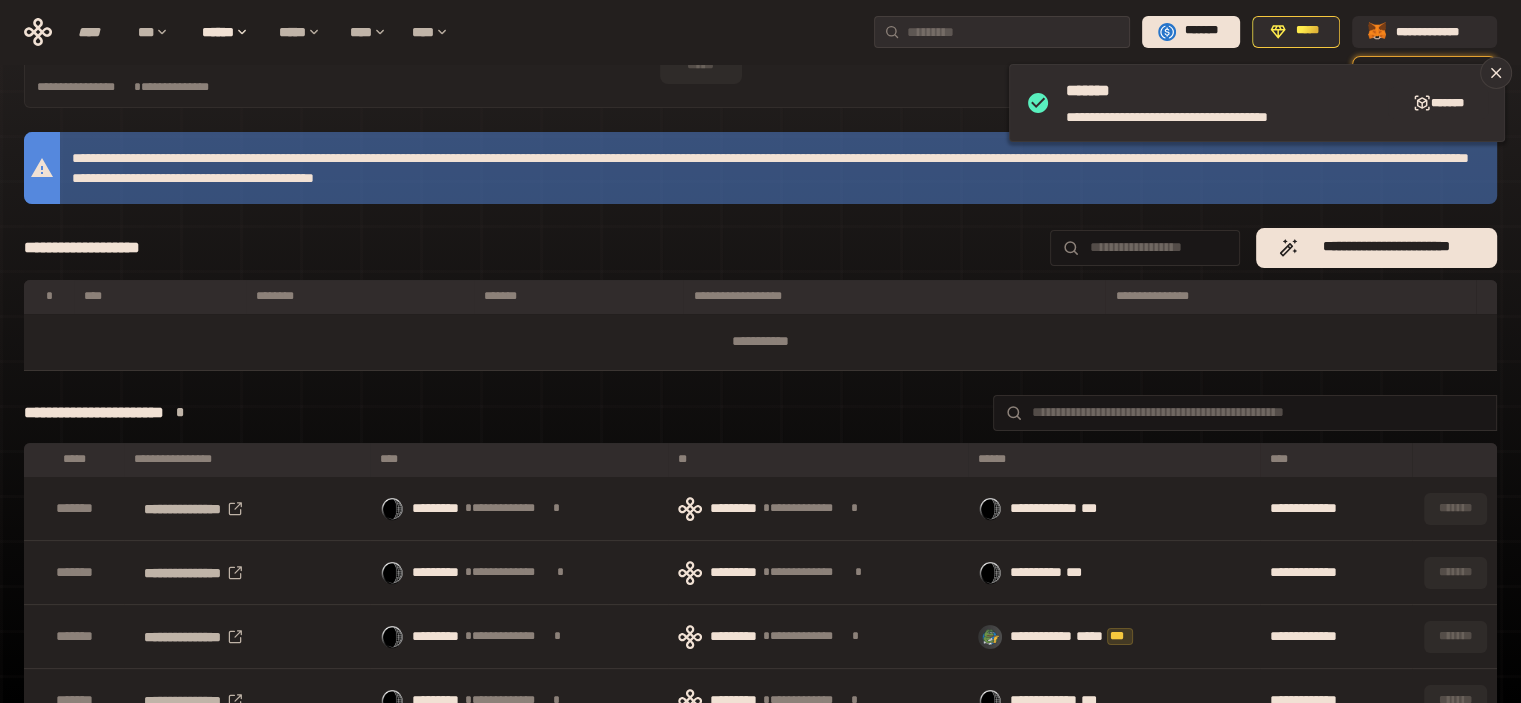 click on "**********" at bounding box center [519, 509] 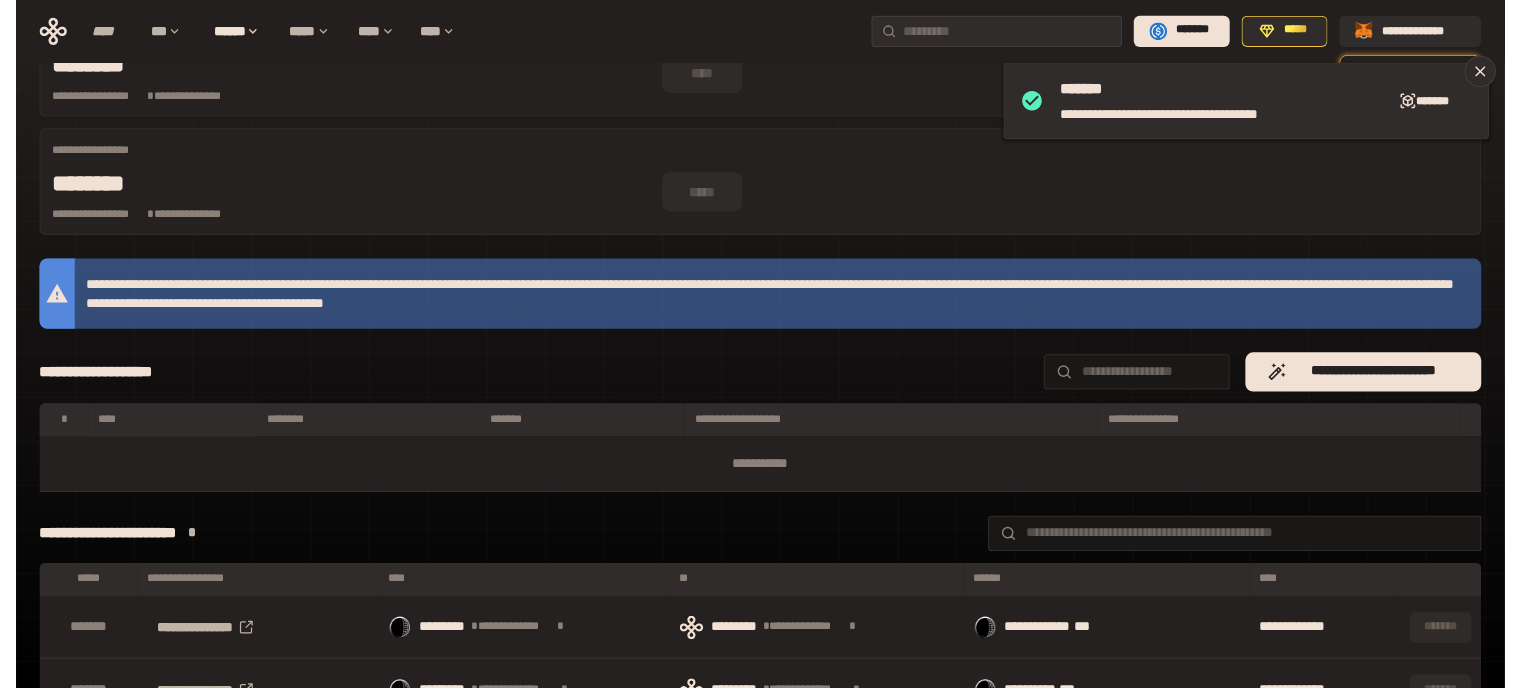 scroll, scrollTop: 100, scrollLeft: 0, axis: vertical 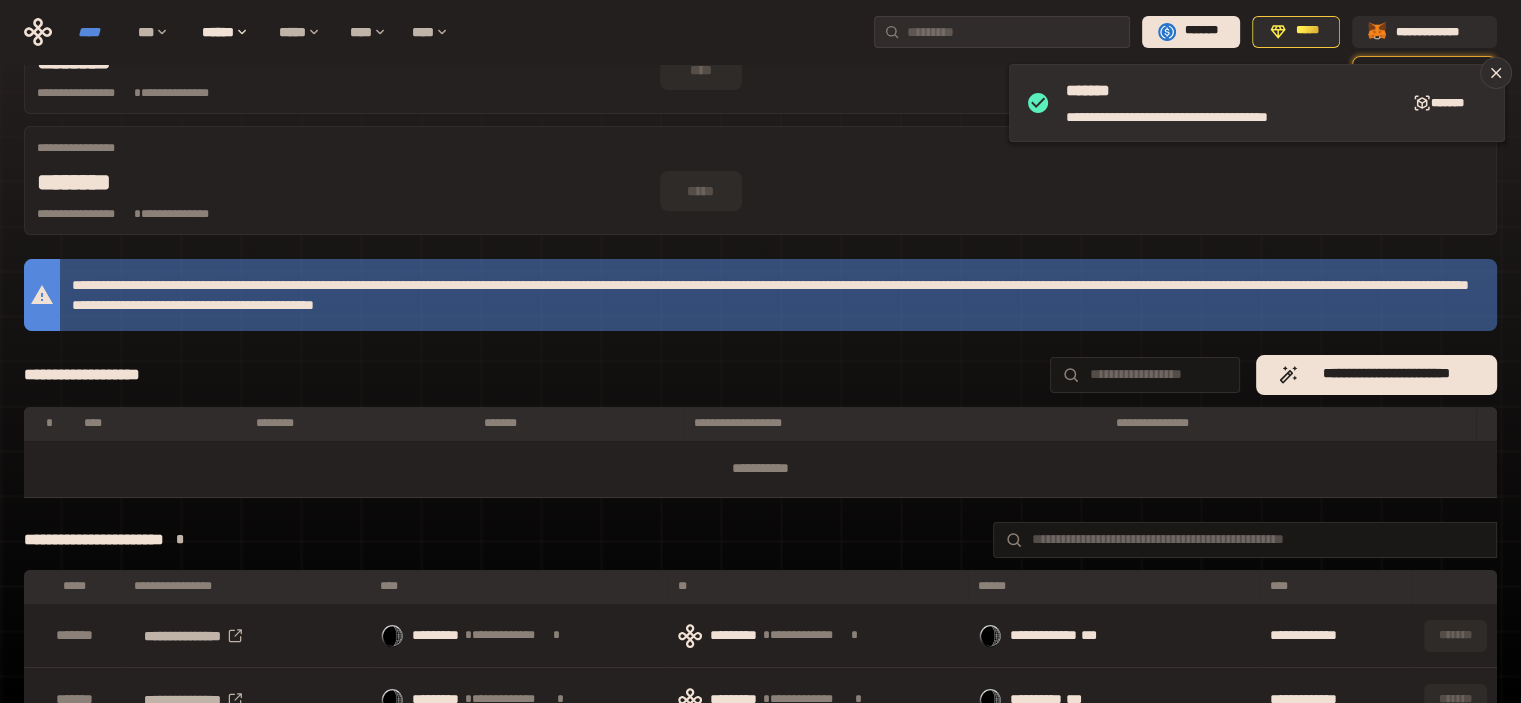 click on "****" at bounding box center [98, 32] 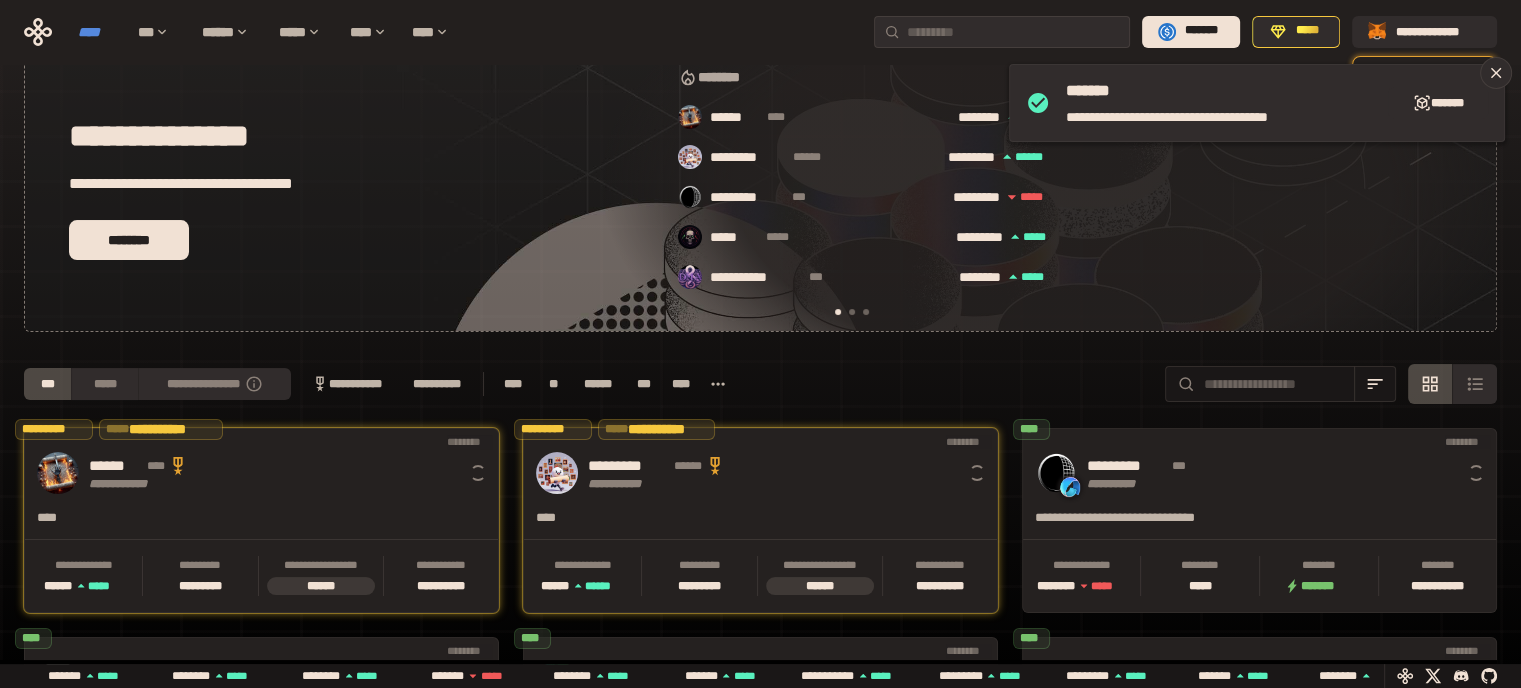 scroll, scrollTop: 0, scrollLeft: 16, axis: horizontal 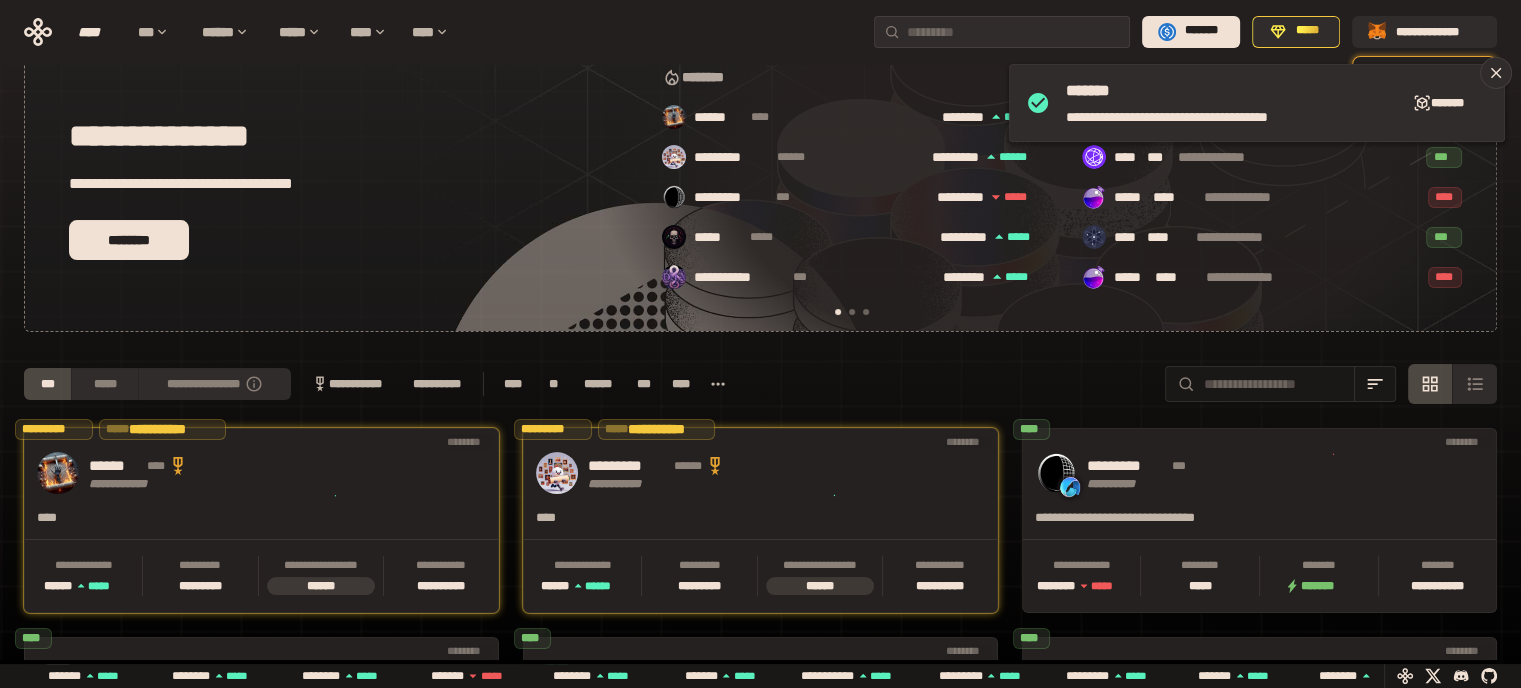 drag, startPoint x: 93, startPoint y: 26, endPoint x: 596, endPoint y: 400, distance: 626.8054 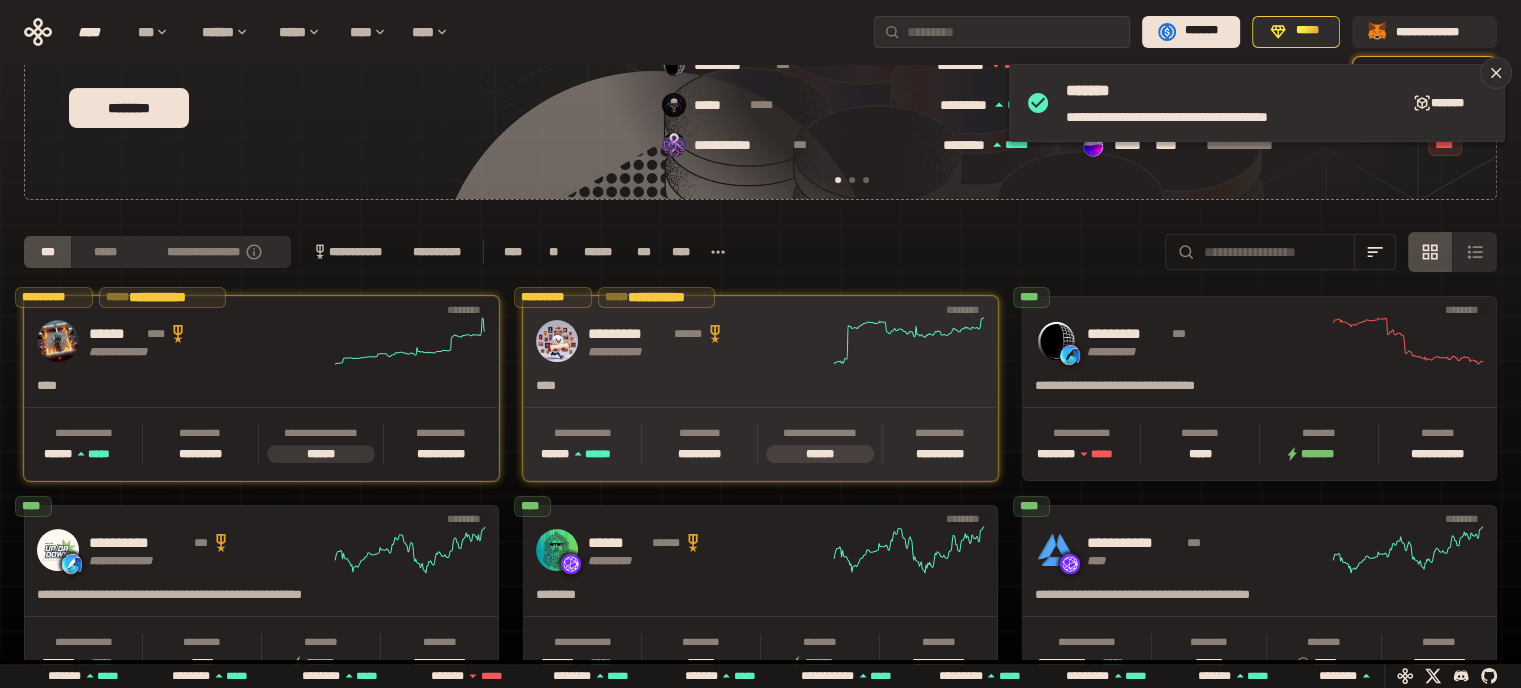 scroll, scrollTop: 232, scrollLeft: 0, axis: vertical 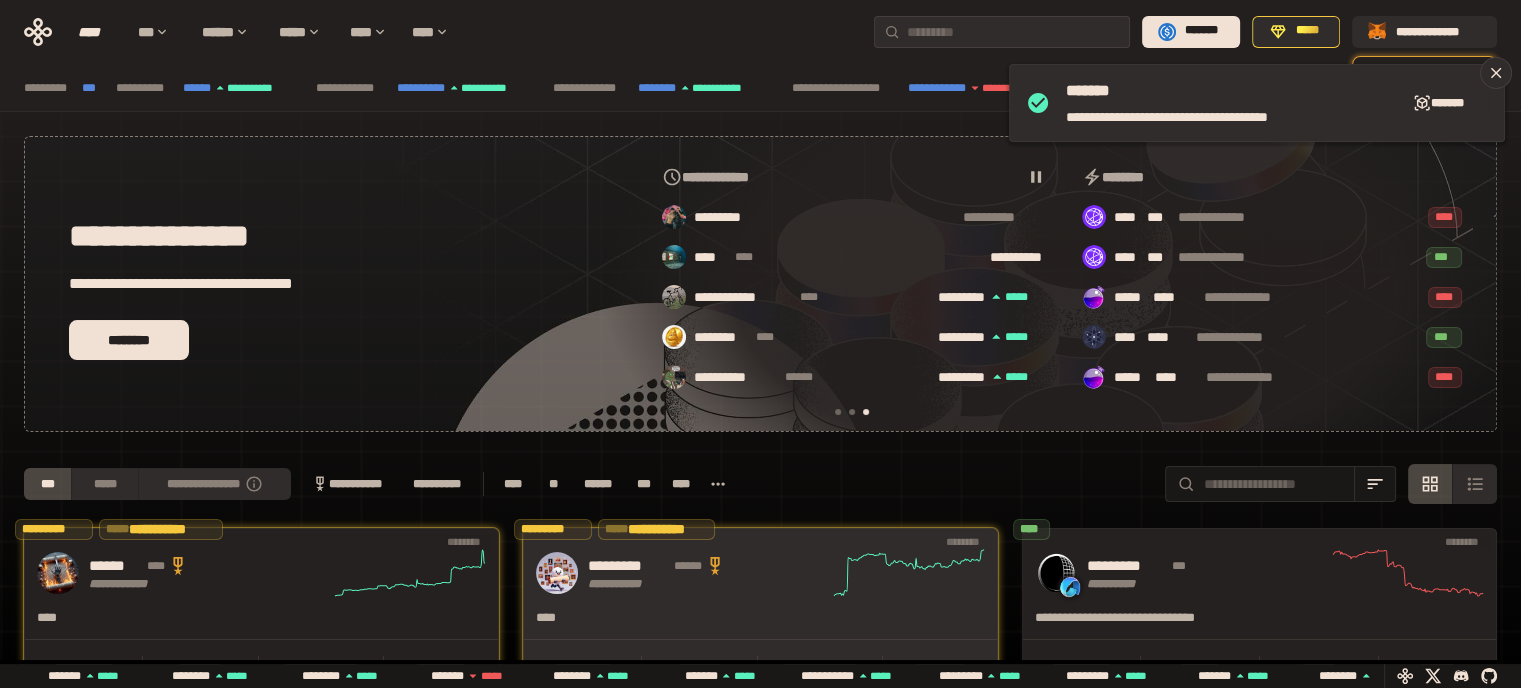 click on "**********" at bounding box center [760, 712] 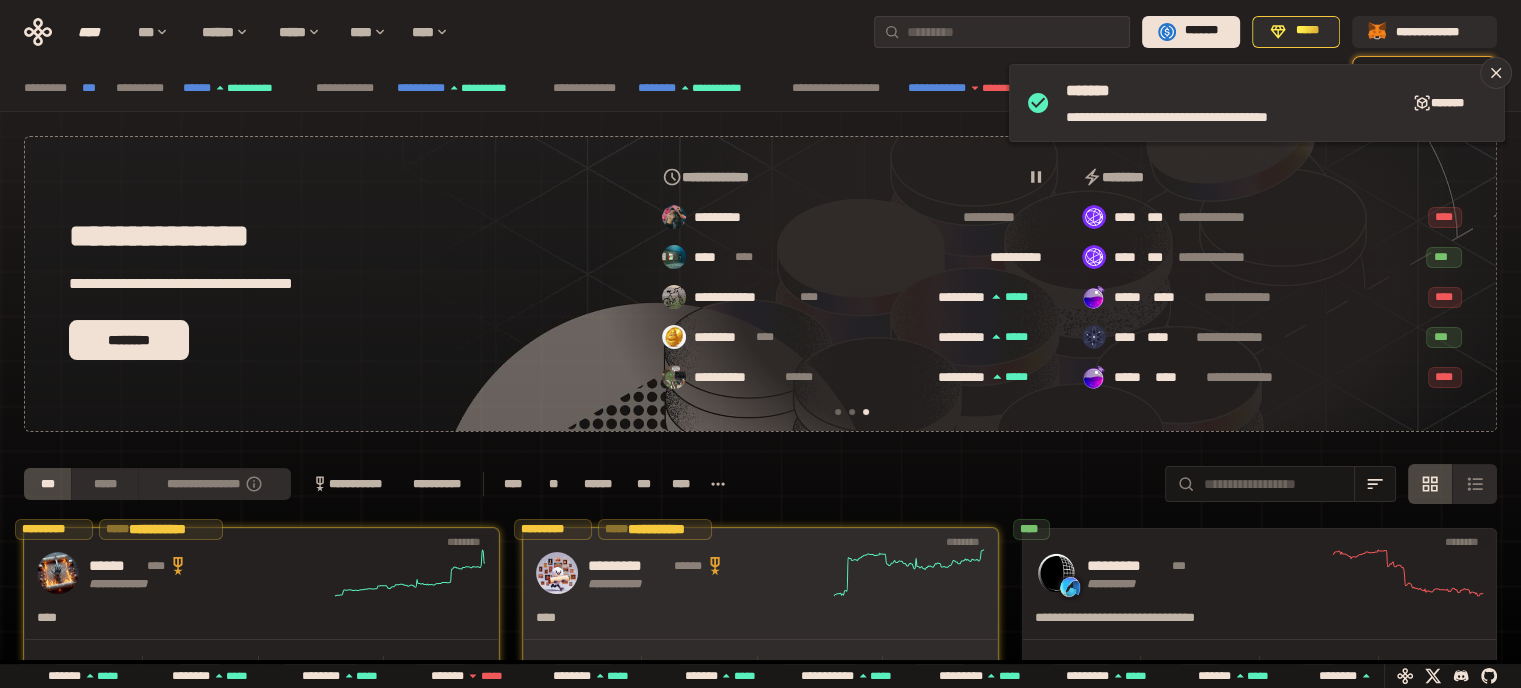 scroll, scrollTop: 0, scrollLeft: 0, axis: both 